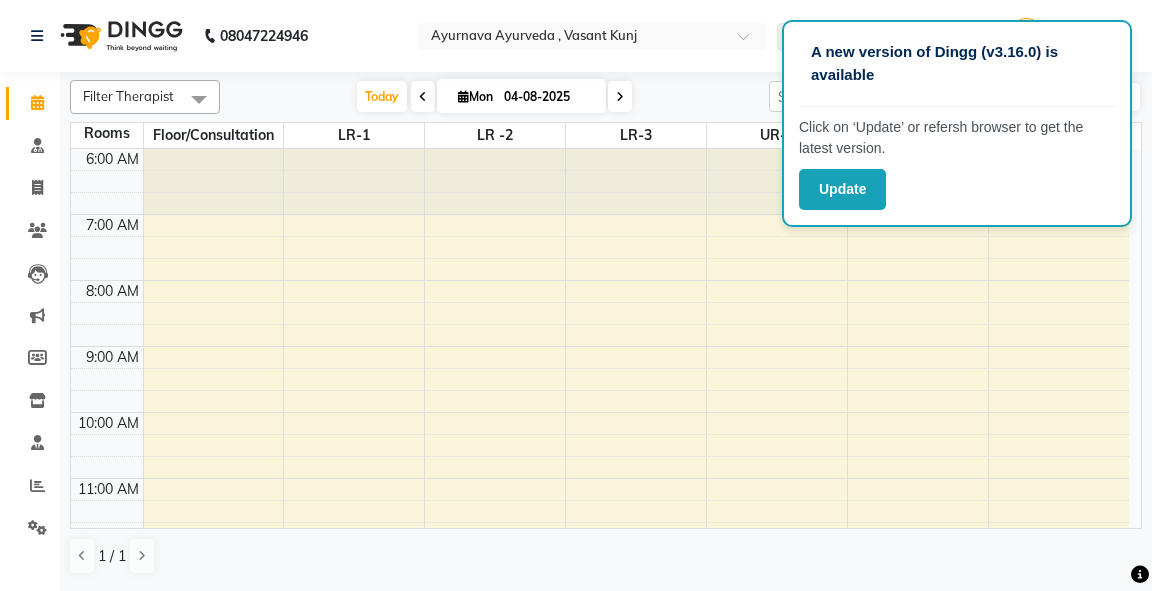 scroll, scrollTop: 0, scrollLeft: 0, axis: both 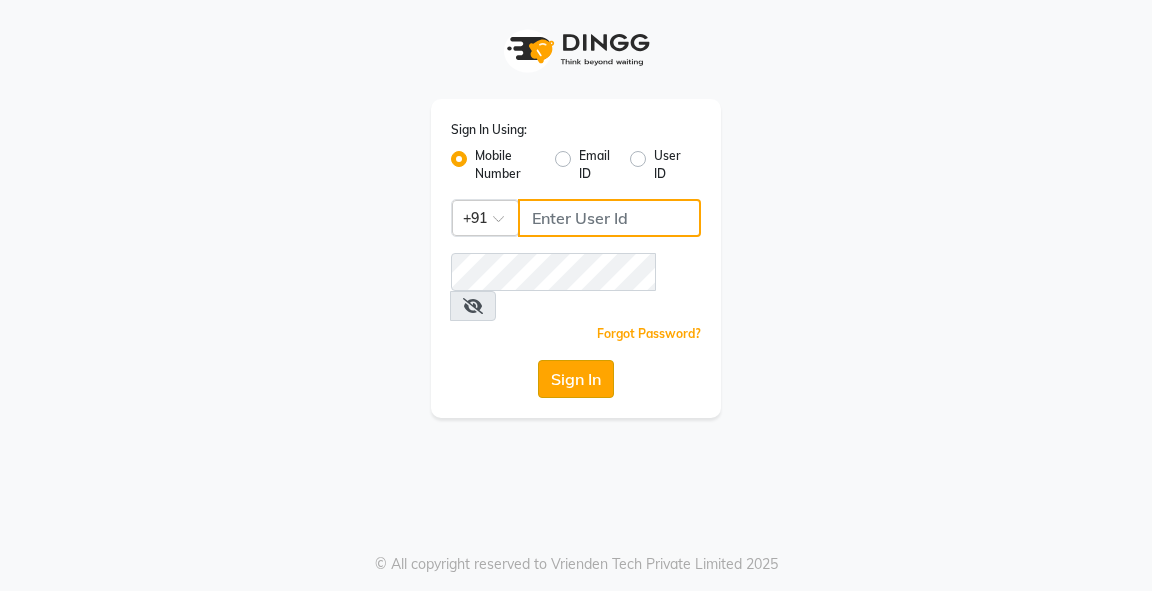 type on "[PHONE]" 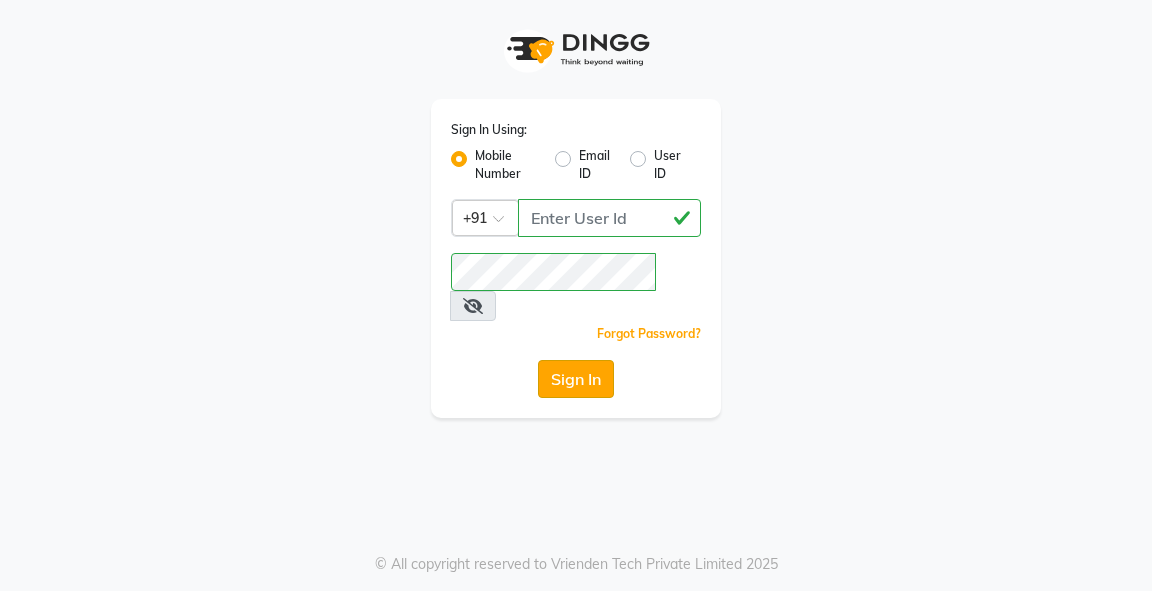 click on "Sign In" 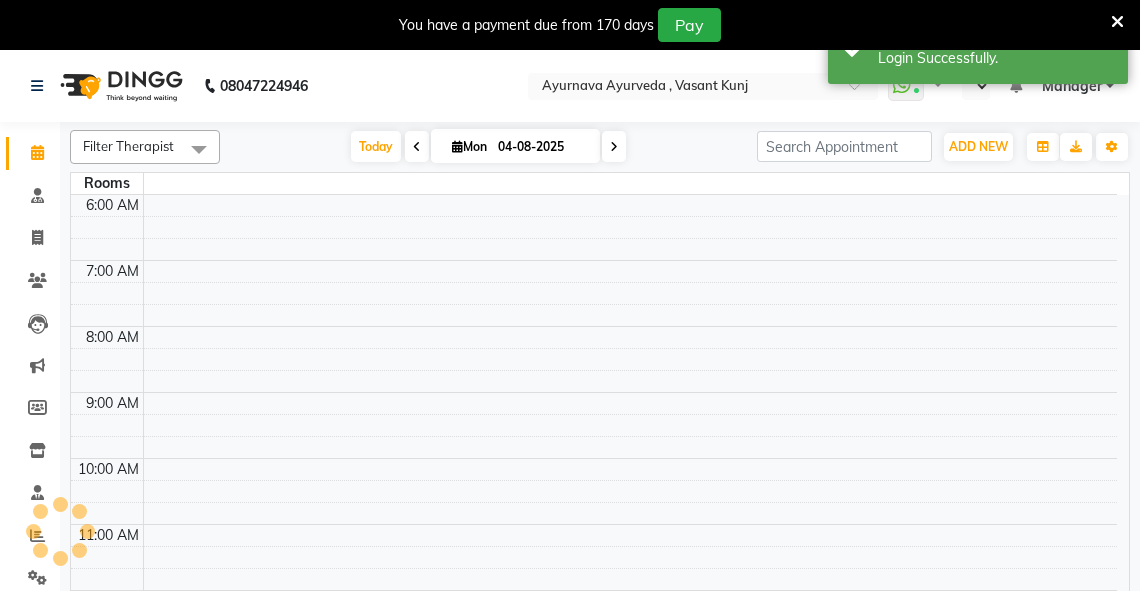 select on "en" 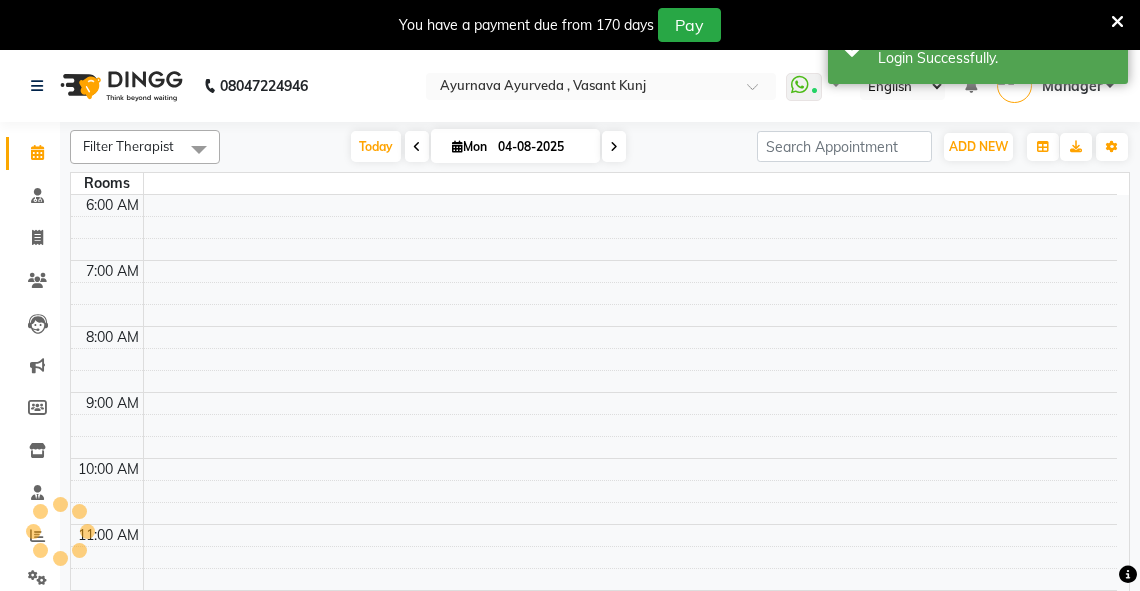 scroll, scrollTop: 561, scrollLeft: 0, axis: vertical 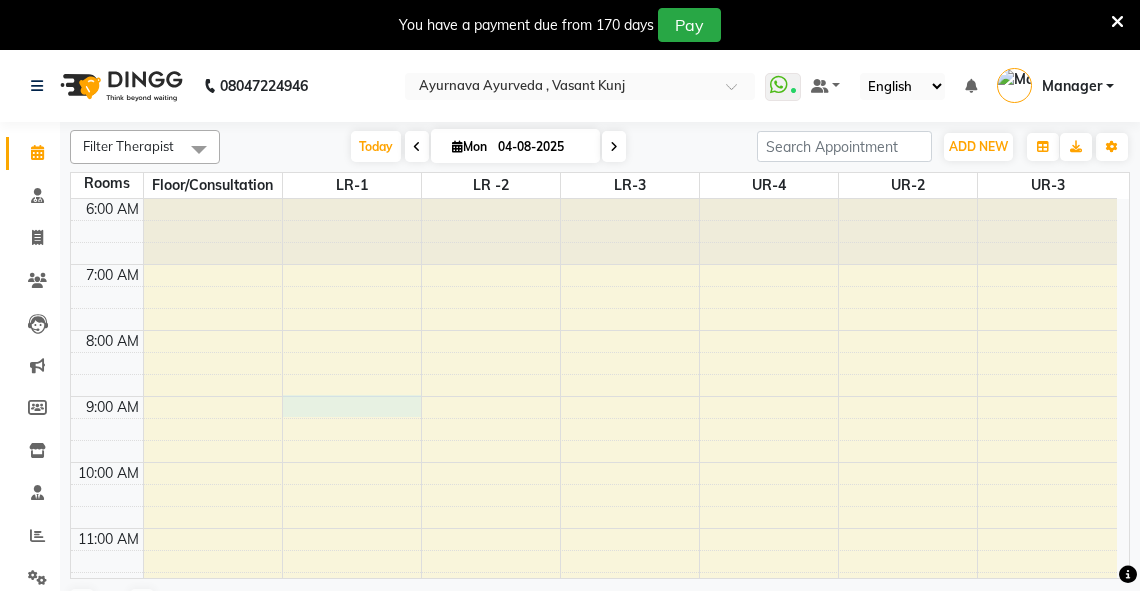 click on "6:00 AM 7:00 AM 8:00 AM 9:00 AM 10:00 AM 11:00 AM 12:00 PM 1:00 PM 2:00 PM 3:00 PM 4:00 PM 5:00 PM 6:00 PM 7:00 PM 8:00 PM" at bounding box center (594, 693) 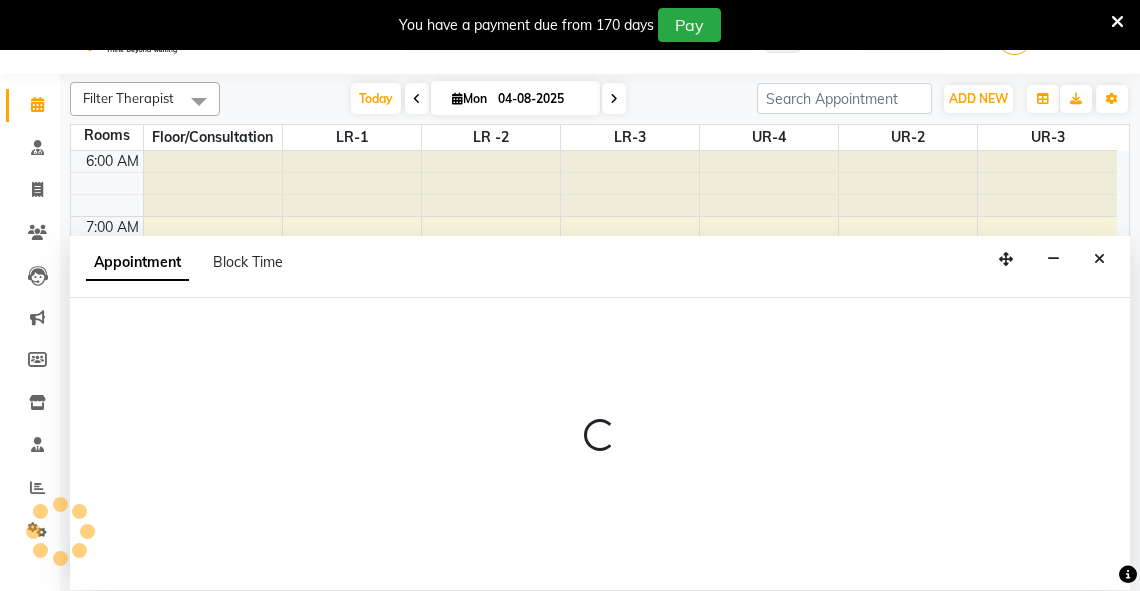 select on "tentative" 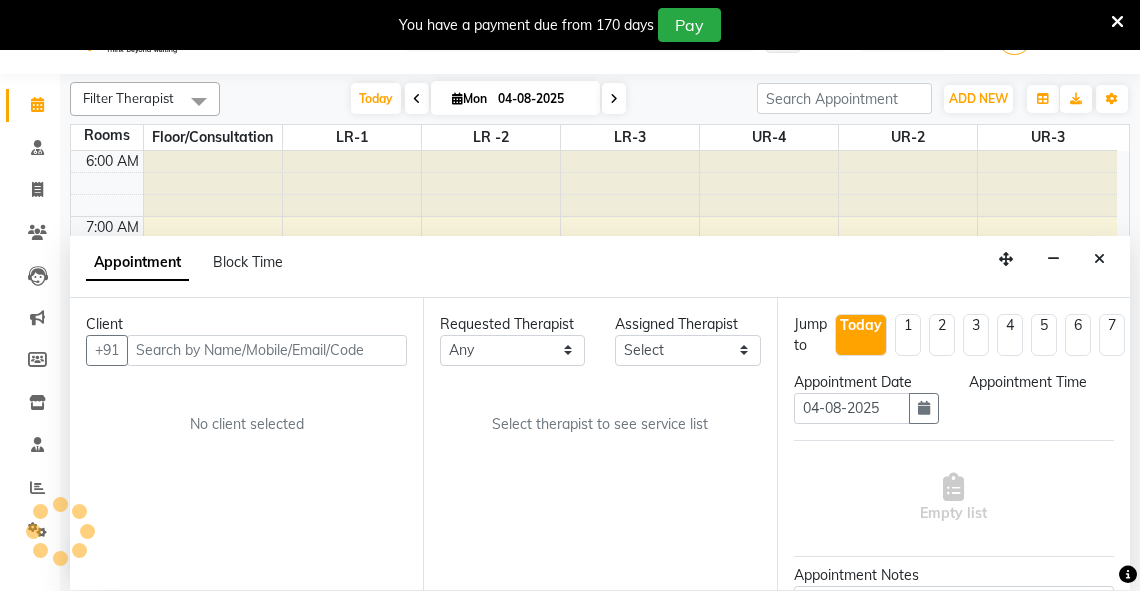 scroll, scrollTop: 50, scrollLeft: 0, axis: vertical 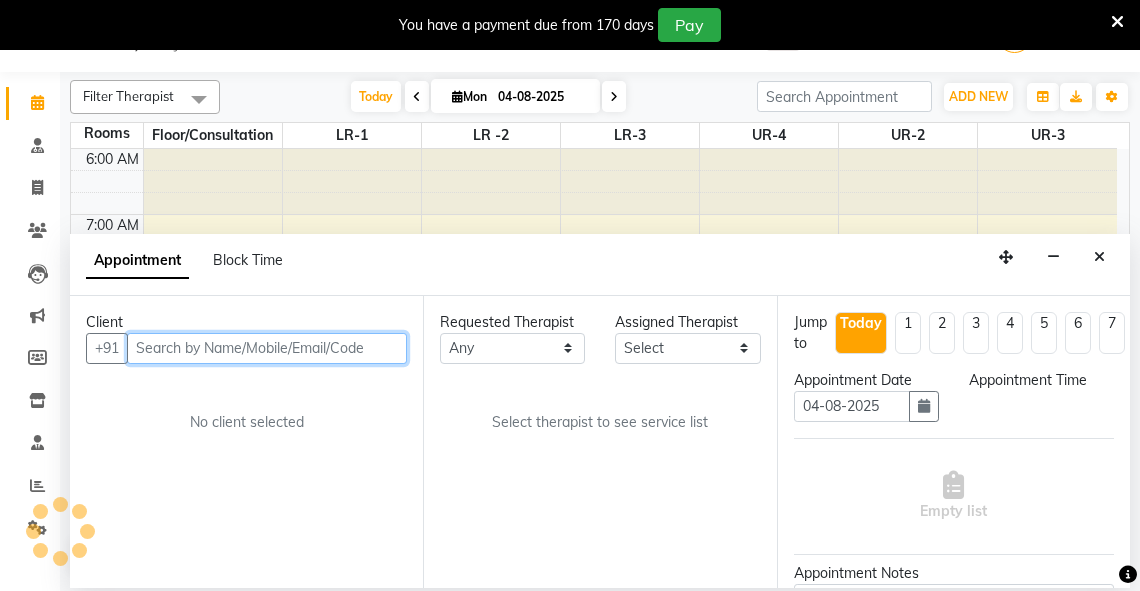 select on "540" 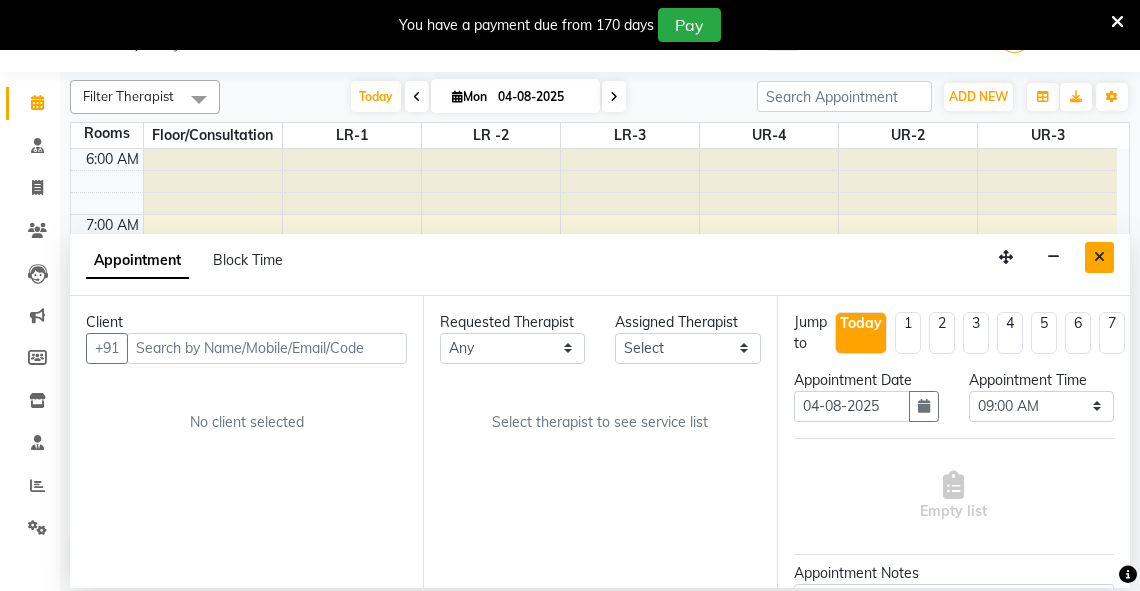 click at bounding box center (1099, 257) 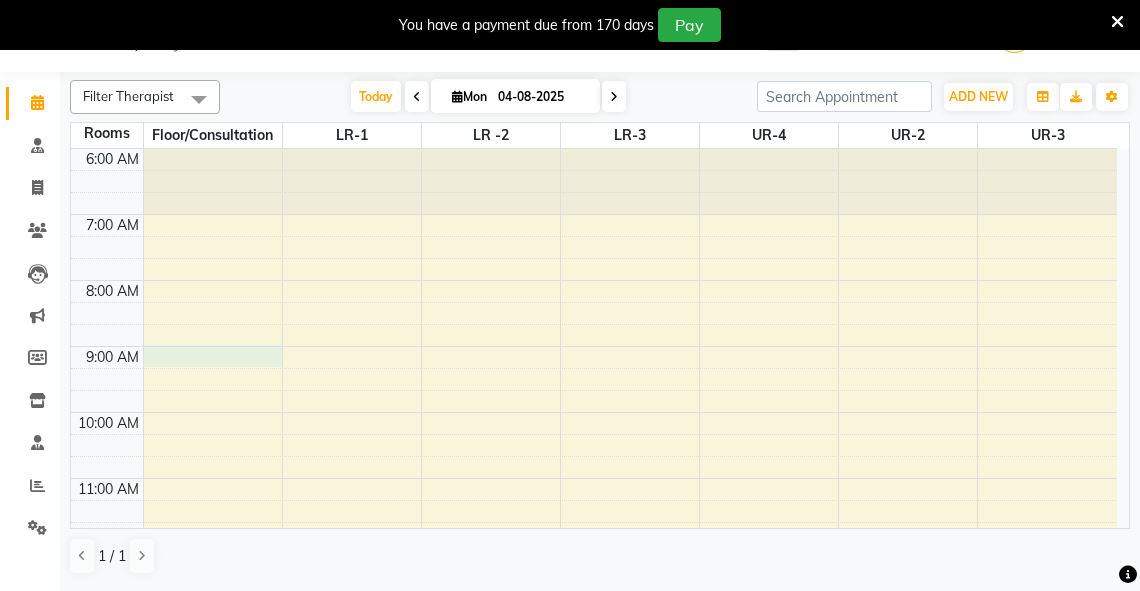 click on "6:00 AM 7:00 AM 8:00 AM 9:00 AM 10:00 AM 11:00 AM 12:00 PM 1:00 PM 2:00 PM 3:00 PM 4:00 PM 5:00 PM 6:00 PM 7:00 PM 8:00 PM" at bounding box center [594, 643] 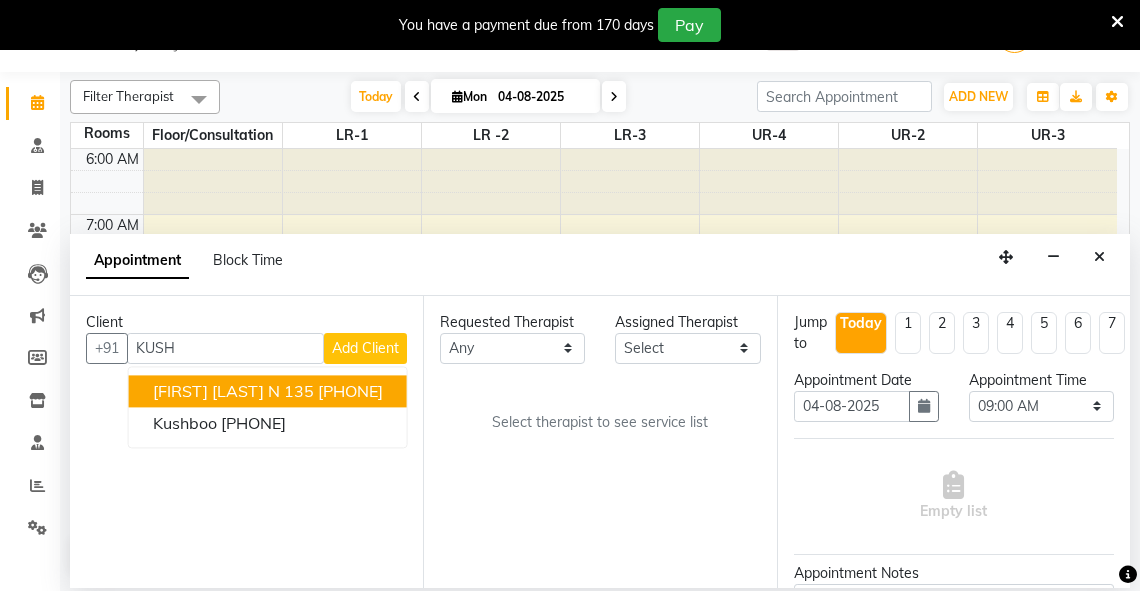 click on "[PHONE]" at bounding box center (350, 391) 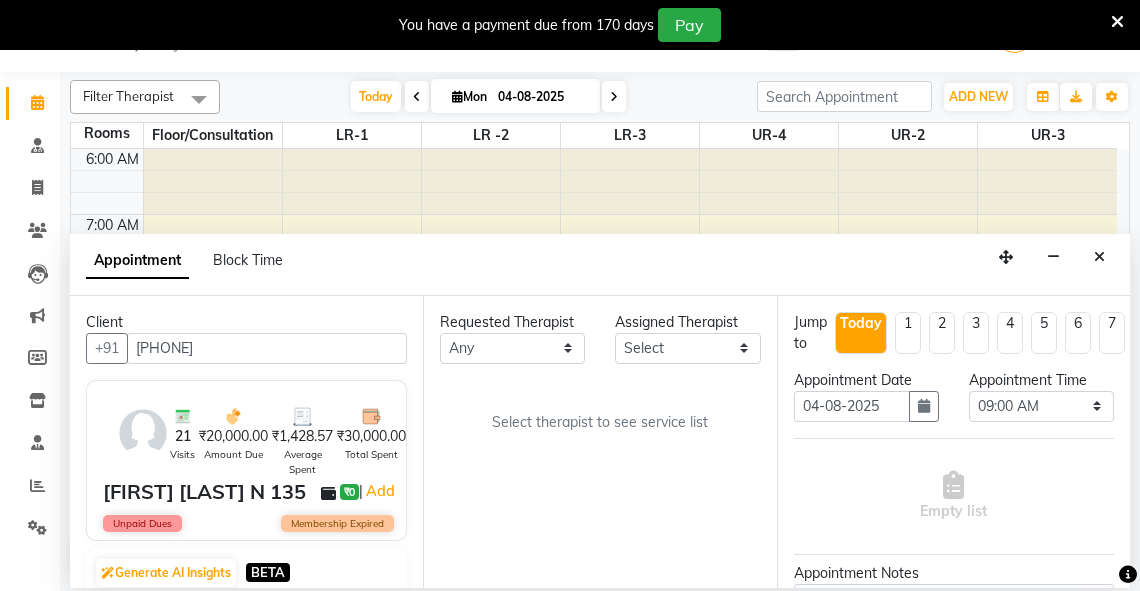 type on "[PHONE]" 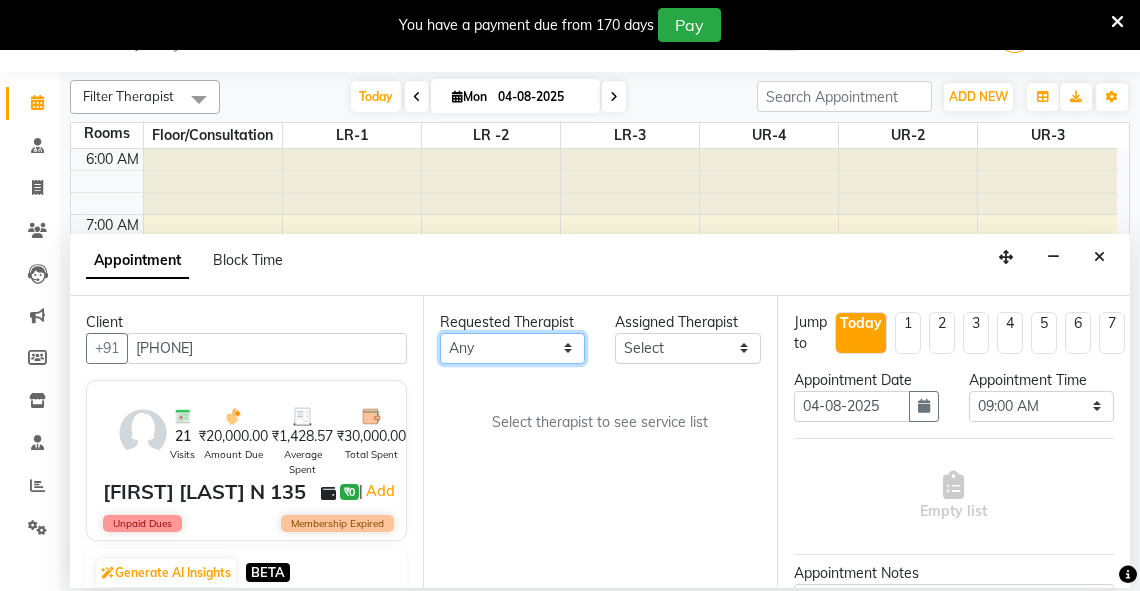 click on "Any Adarsh Akshaya V Aleena Thankachan Anakha A K Anaswara N anusha  Dhaneesha Dr JIJI K P elizabeth gopika Guddu Maurya JISHNU maneesha a Manoj K M OTHER BRANCH Sardinia Shyamjith Vineeth Vijayan vishnu priya yadhu" at bounding box center (512, 348) 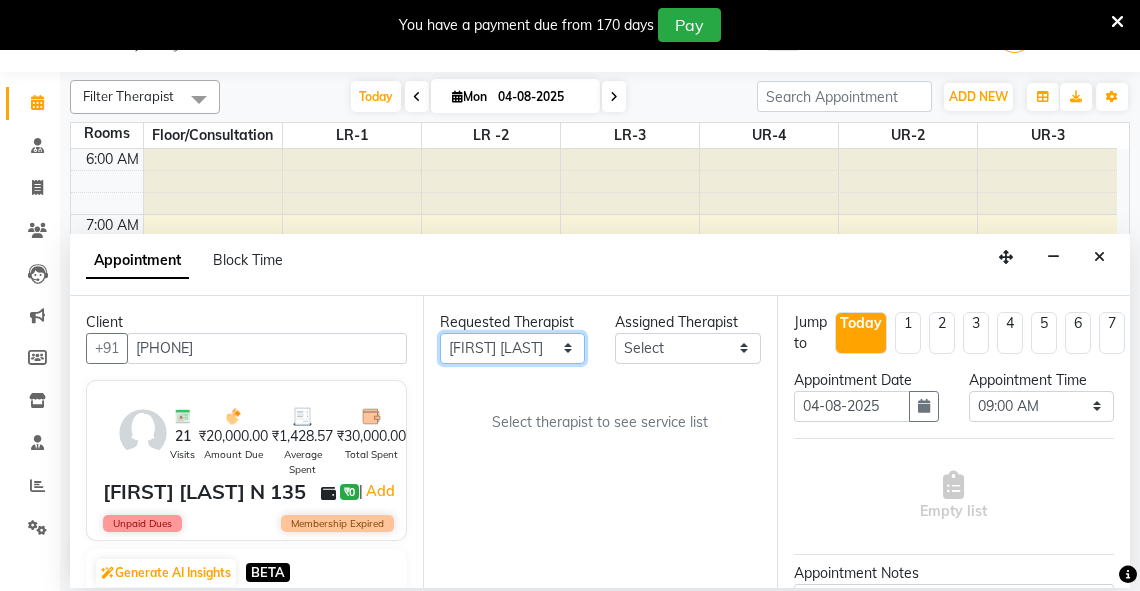 click on "Any Adarsh Akshaya V Aleena Thankachan Anakha A K Anaswara N anusha  Dhaneesha Dr JIJI K P elizabeth gopika Guddu Maurya JISHNU maneesha a Manoj K M OTHER BRANCH Sardinia Shyamjith Vineeth Vijayan vishnu priya yadhu" at bounding box center [512, 348] 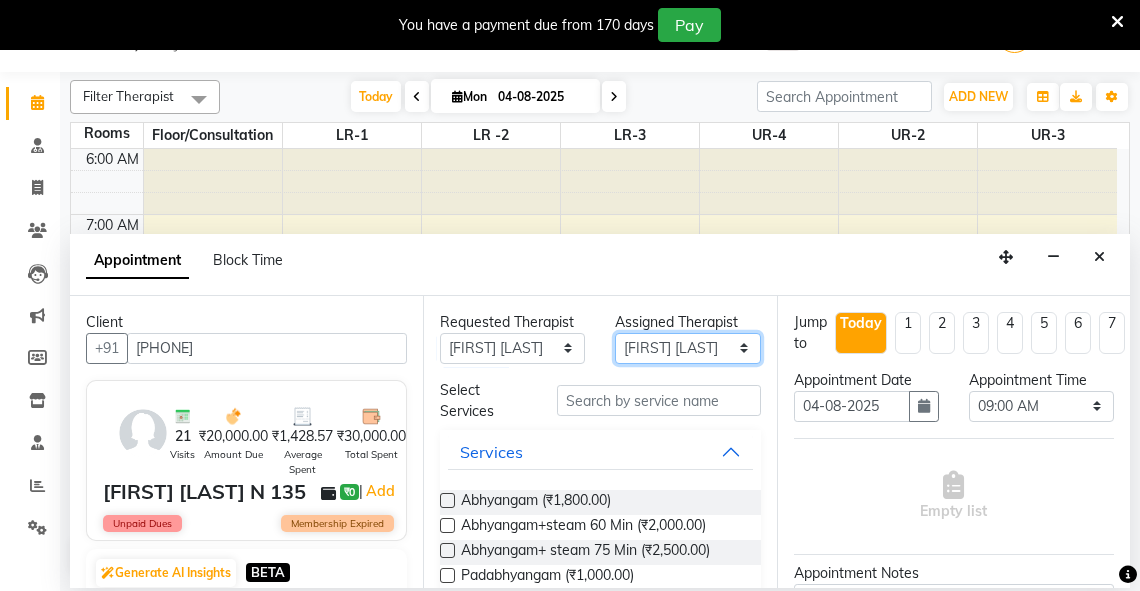 click on "Select Adarsh Akshaya V Aleena Thankachan Anakha A K Anaswara N anusha  Dhaneesha Dr JIJI K P elizabeth gopika Guddu Maurya JISHNU maneesha a Manoj K M OTHER BRANCH Sardinia Shyamjith Vineeth Vijayan vishnu priya yadhu" at bounding box center [687, 348] 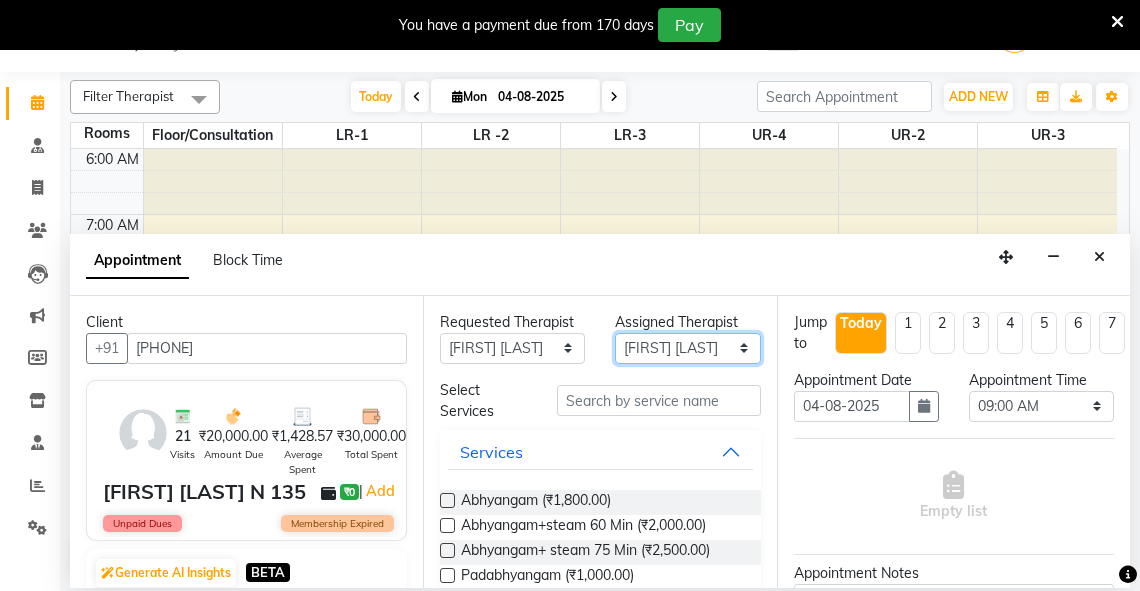 select on "79269" 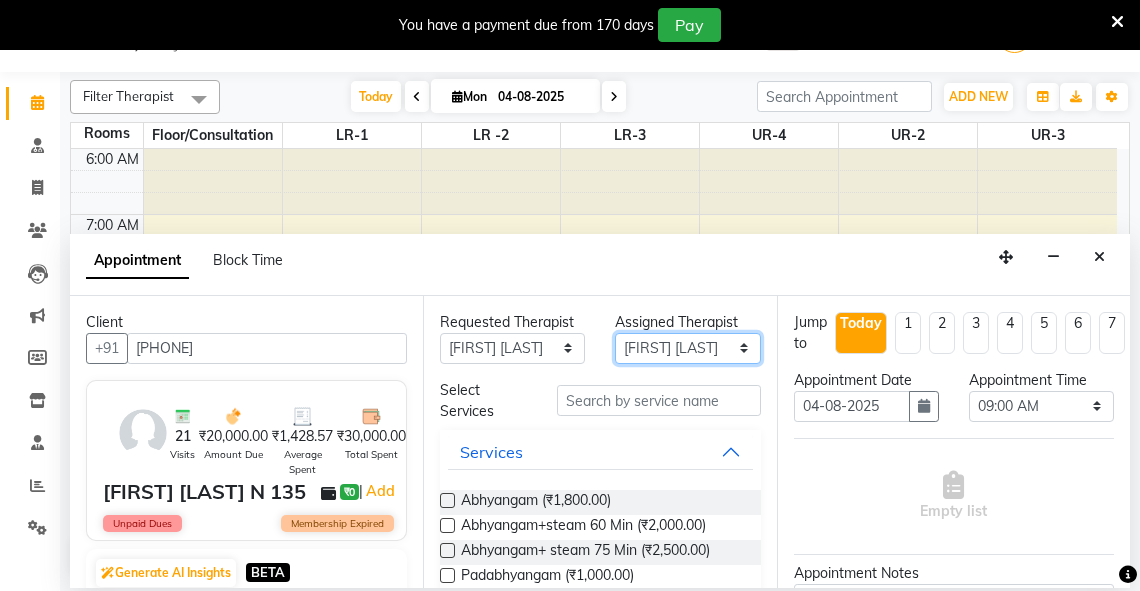 click on "Select Adarsh Akshaya V Aleena Thankachan Anakha A K Anaswara N anusha  Dhaneesha Dr JIJI K P elizabeth gopika Guddu Maurya JISHNU maneesha a Manoj K M OTHER BRANCH Sardinia Shyamjith Vineeth Vijayan vishnu priya yadhu" at bounding box center (687, 348) 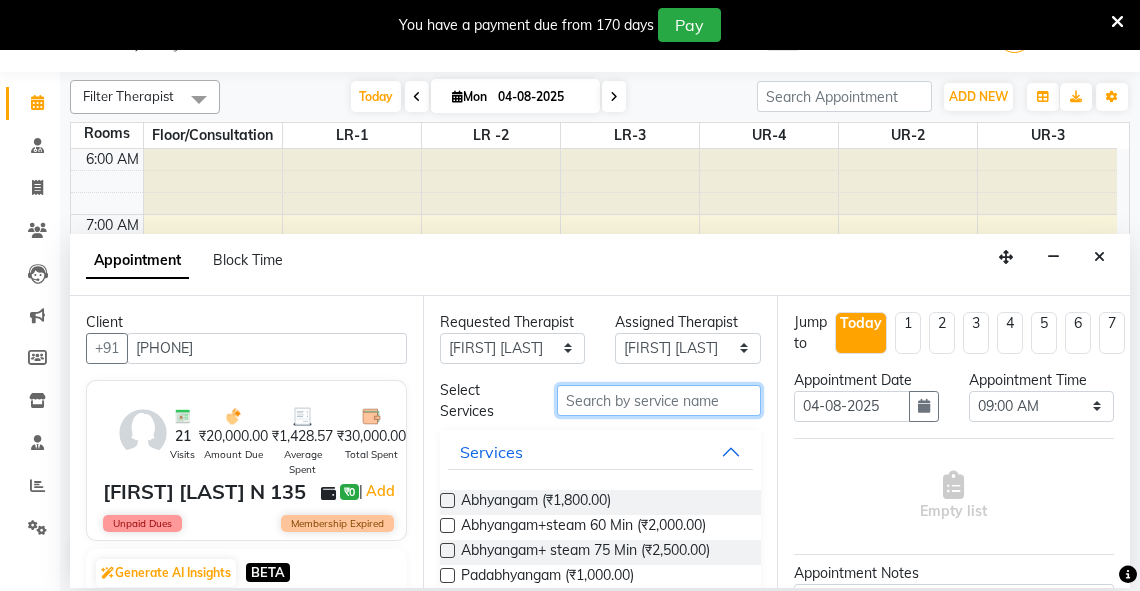 click at bounding box center (659, 400) 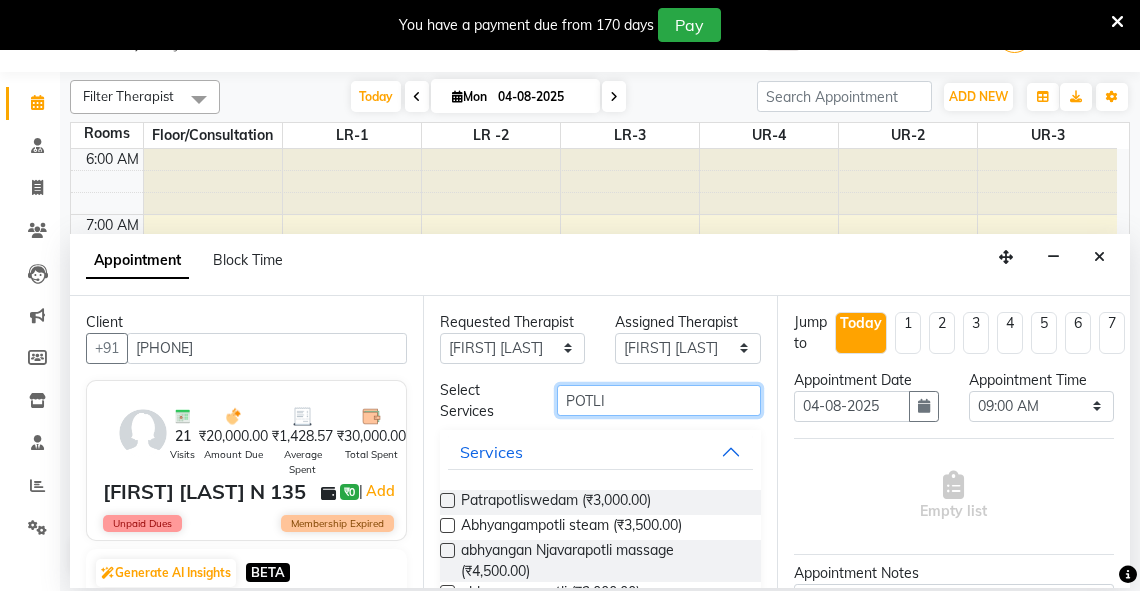 type on "POTLI" 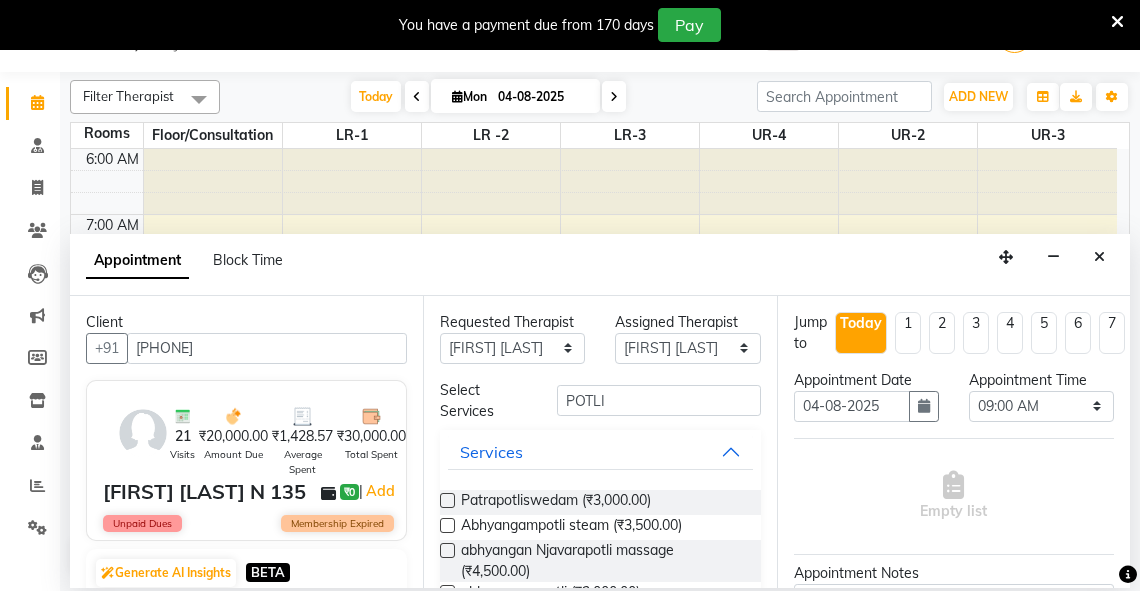 click at bounding box center [447, 525] 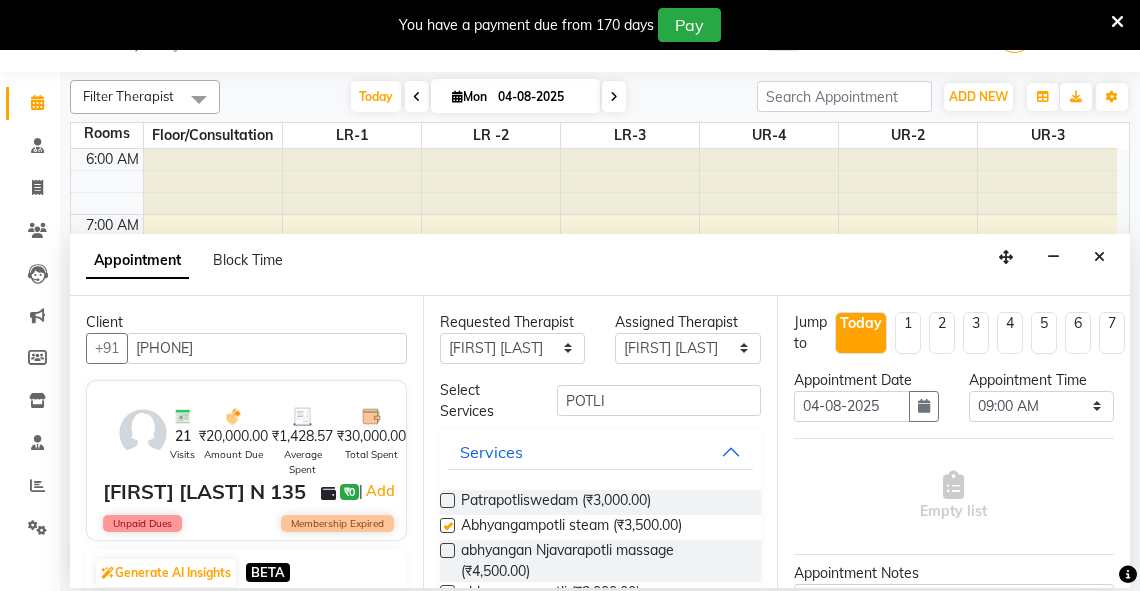 select on "2610" 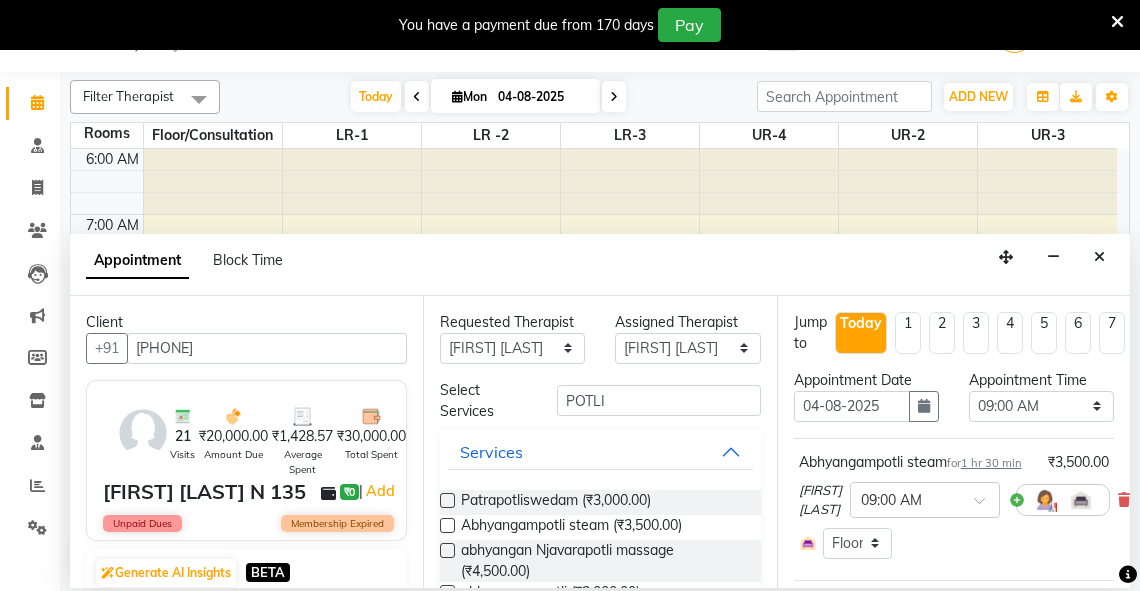 checkbox on "false" 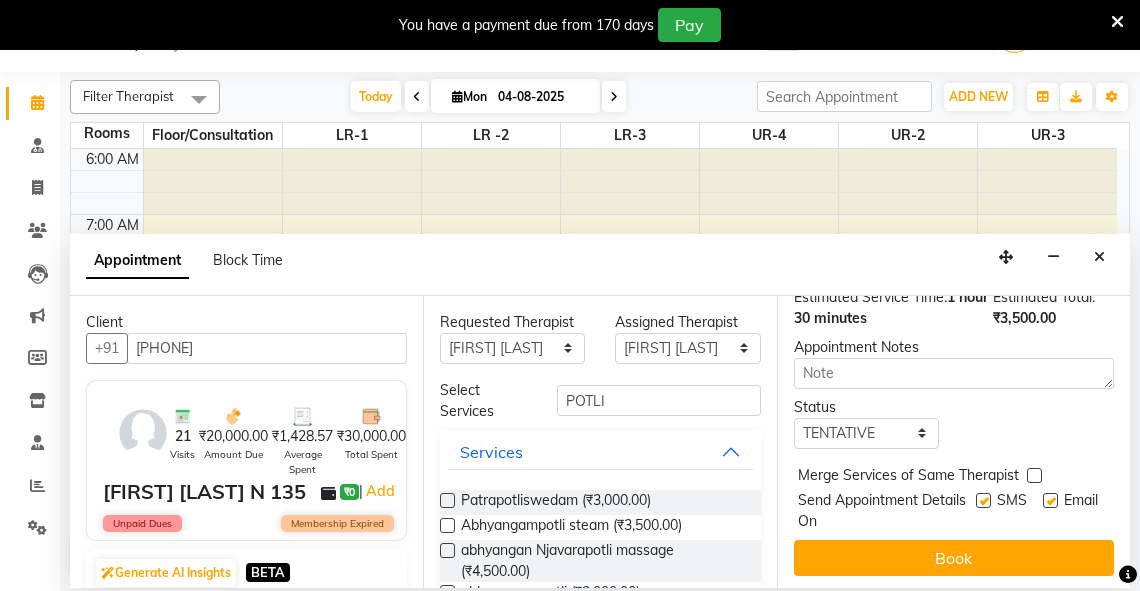 scroll, scrollTop: 320, scrollLeft: 0, axis: vertical 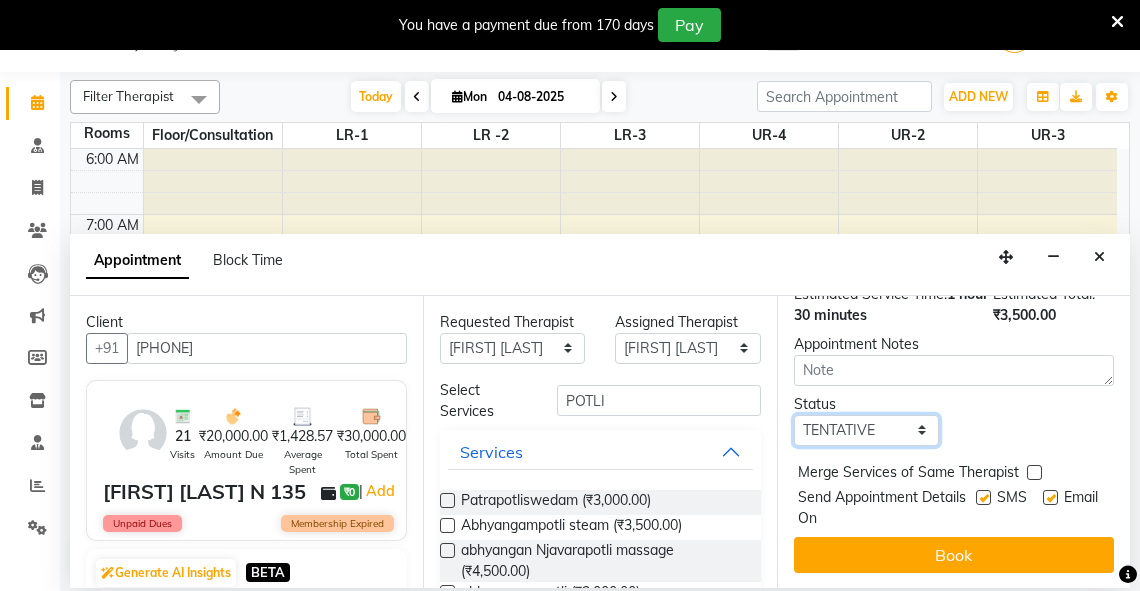click on "Select TENTATIVE CONFIRM CHECK-IN UPCOMING" at bounding box center (866, 430) 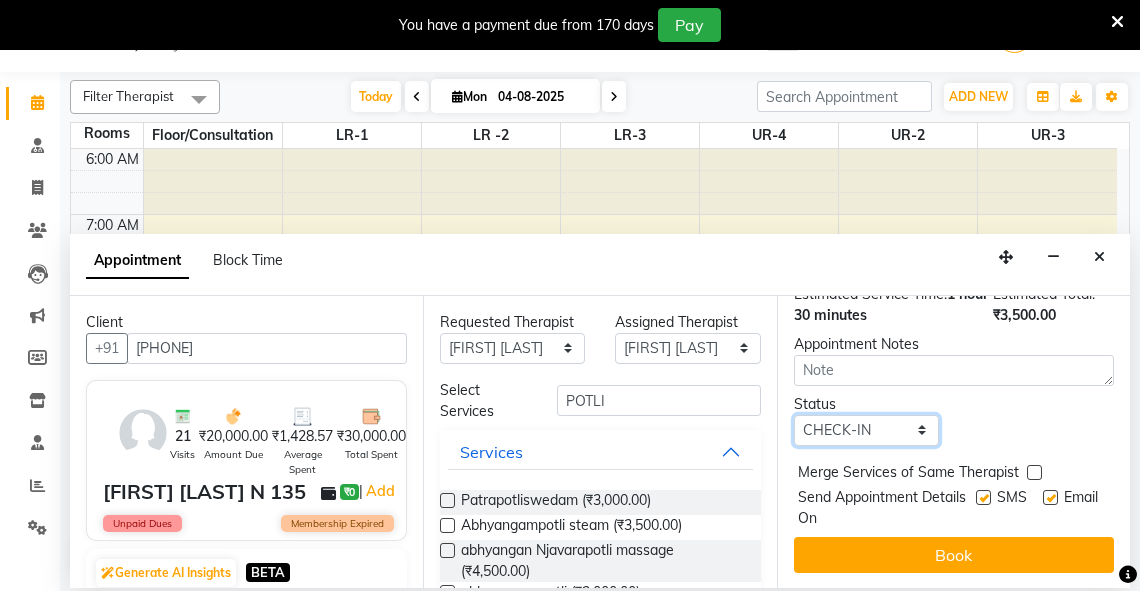 click on "Select TENTATIVE CONFIRM CHECK-IN UPCOMING" at bounding box center [866, 430] 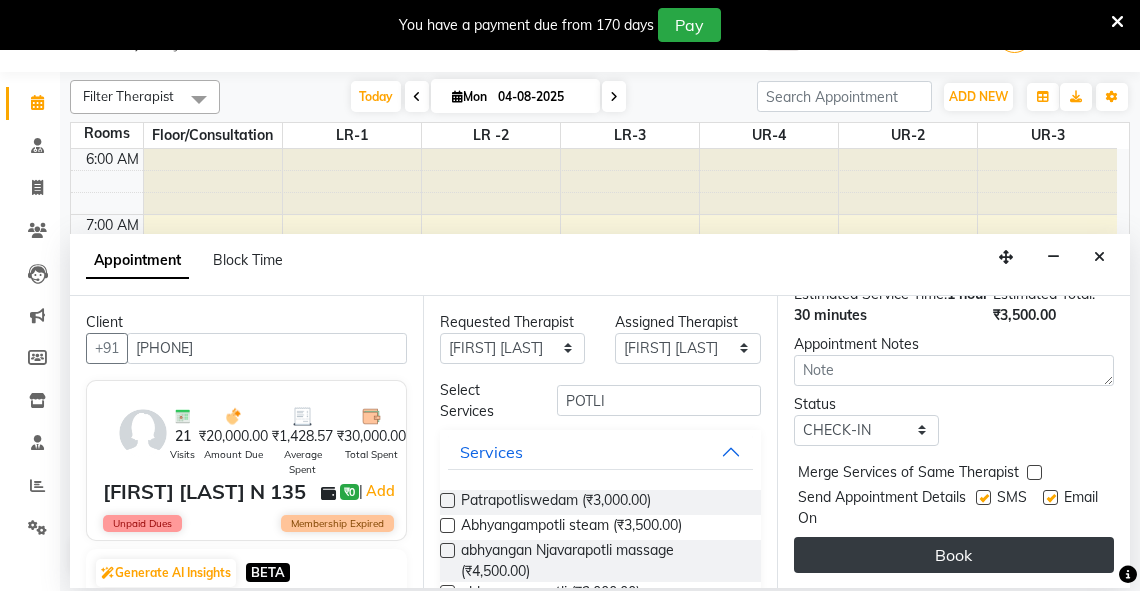 click on "Book" at bounding box center [954, 555] 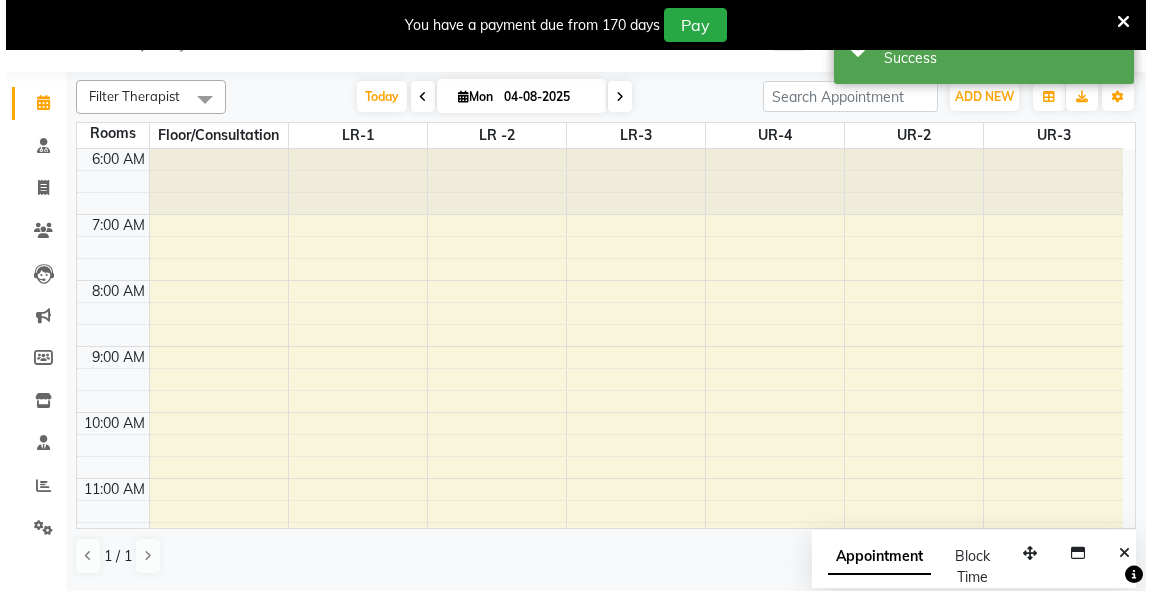 scroll, scrollTop: 0, scrollLeft: 0, axis: both 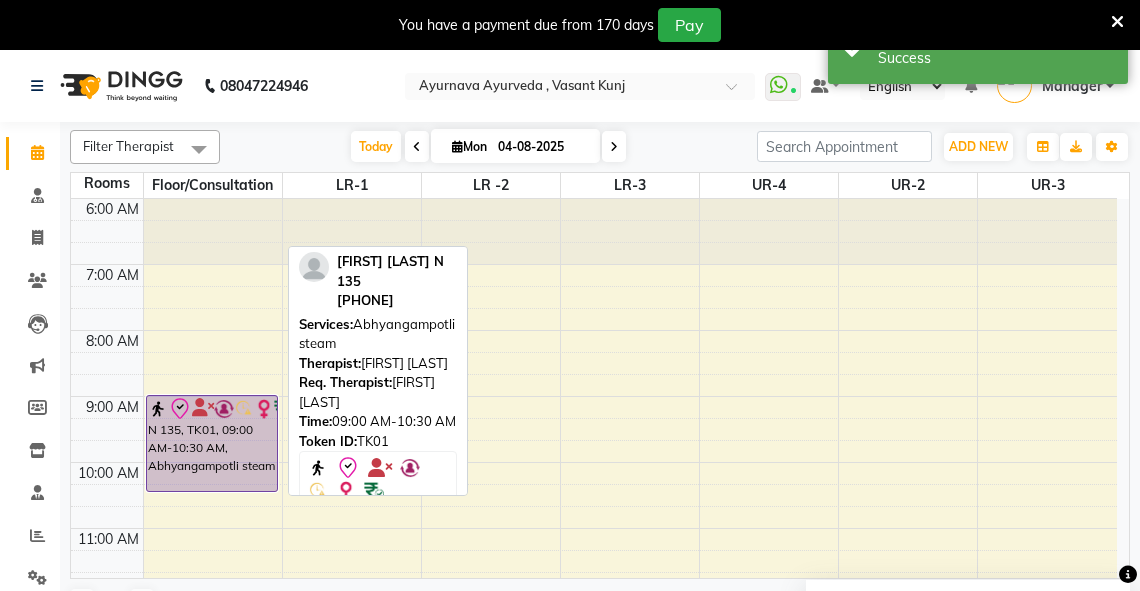 click on "N 135, TK01, 09:00 AM-10:30 AM, Abhyangampotli steam" at bounding box center [212, 443] 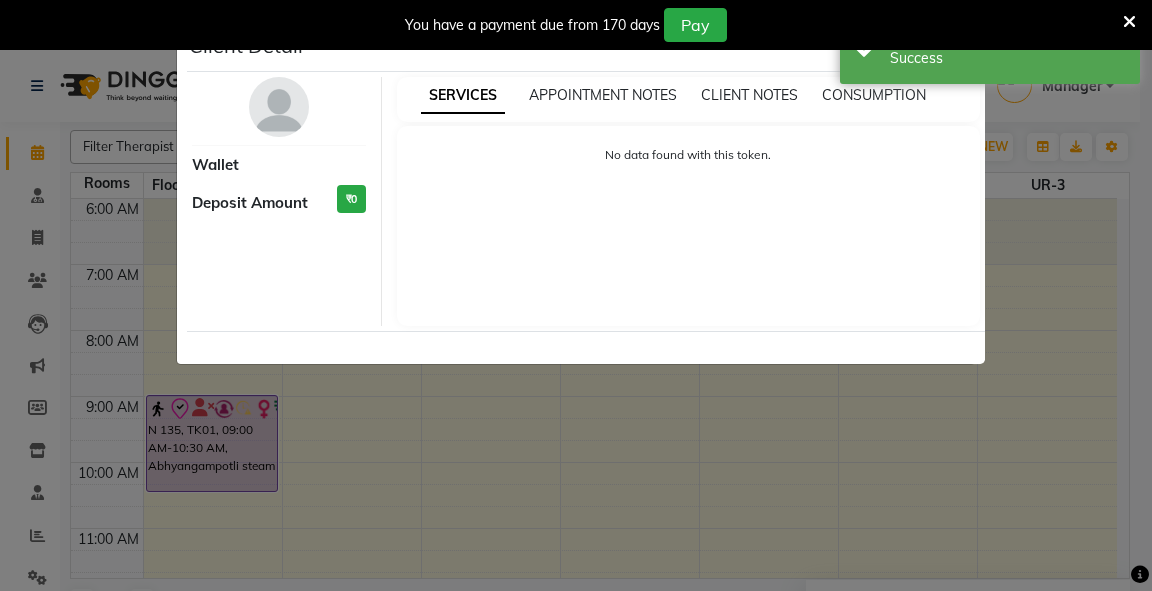 select on "8" 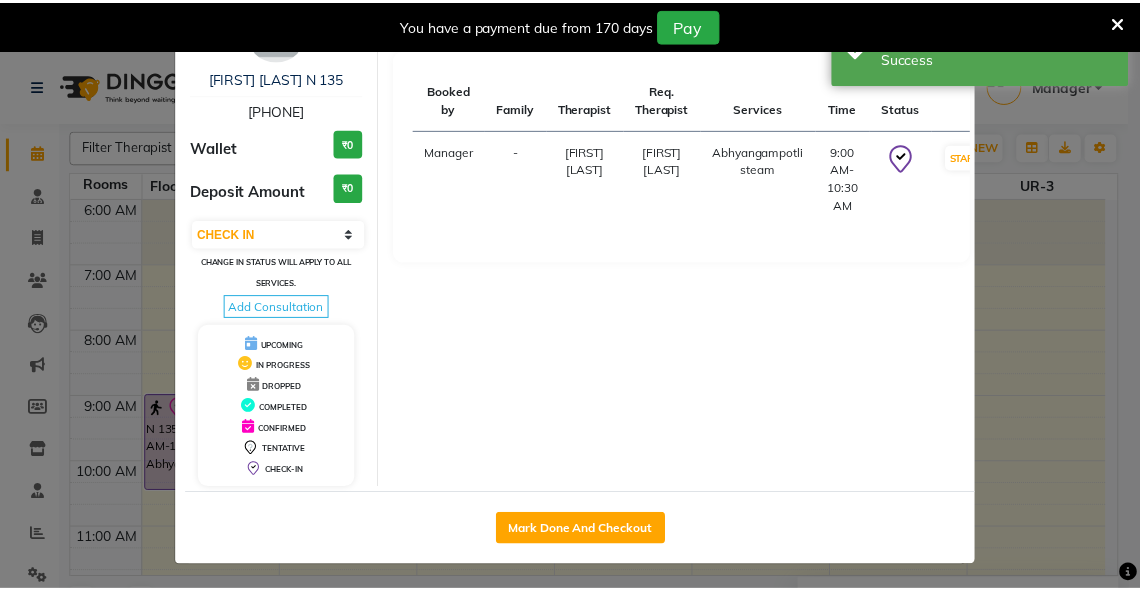 scroll, scrollTop: 78, scrollLeft: 0, axis: vertical 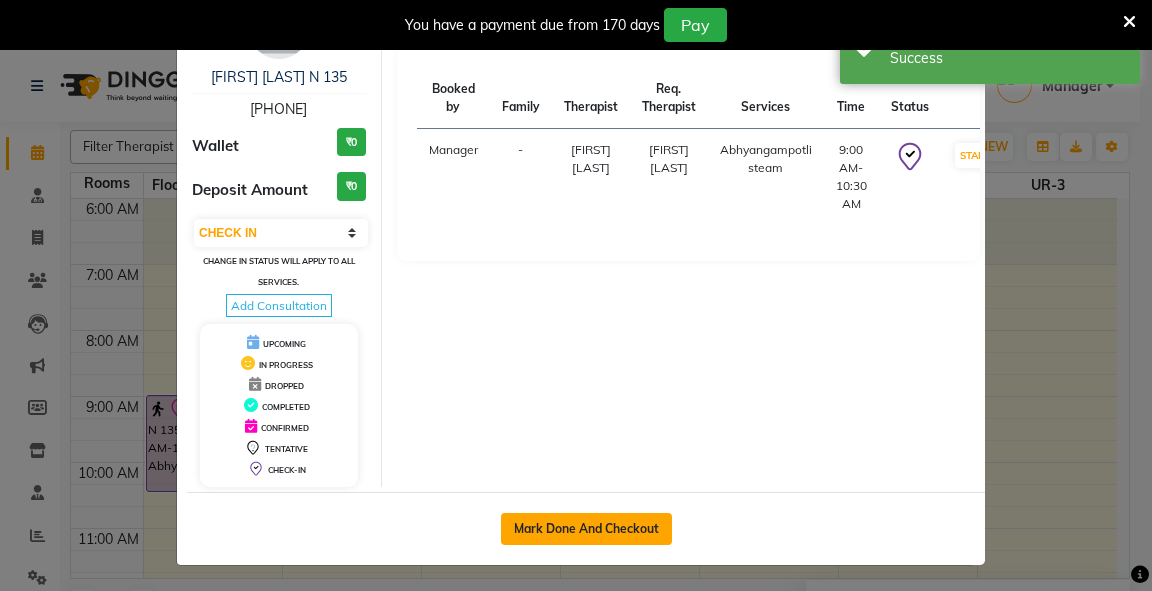 click on "Mark Done And Checkout" 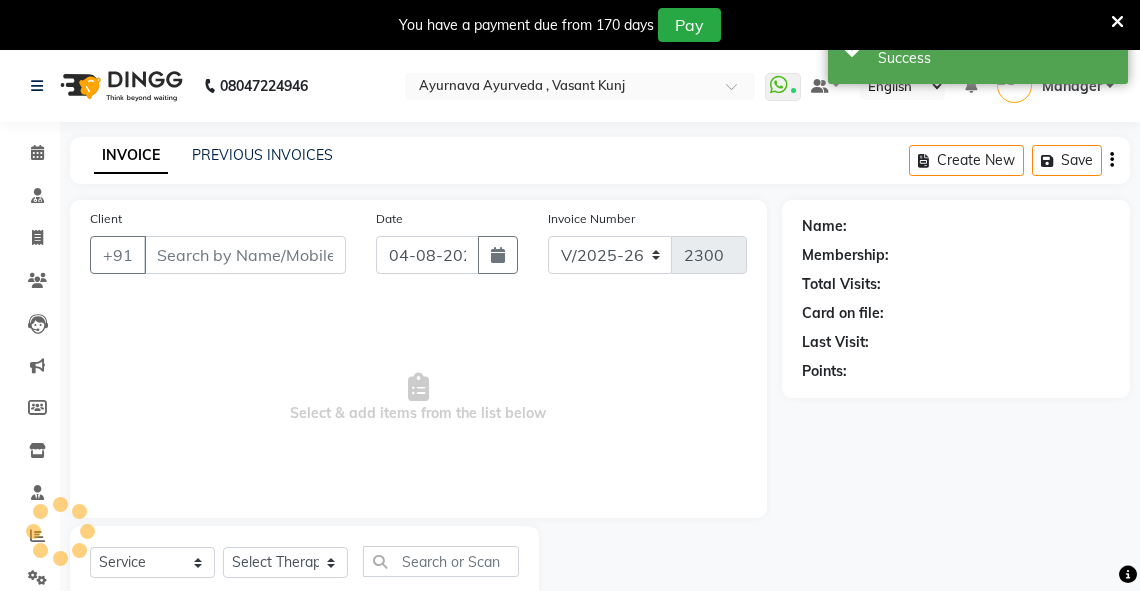 type on "[PHONE]" 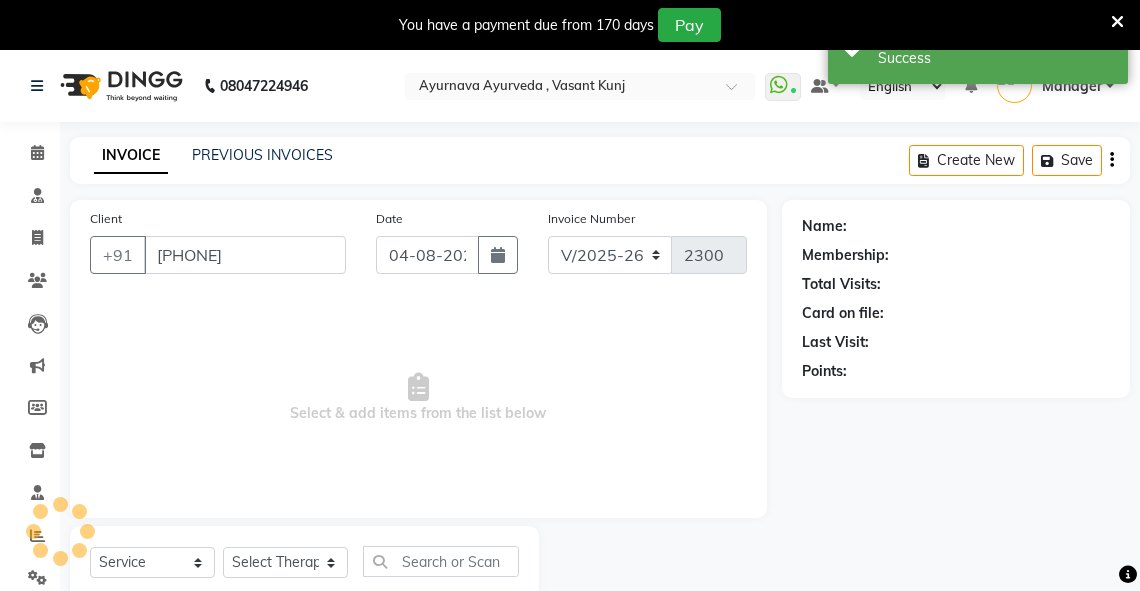 select on "79269" 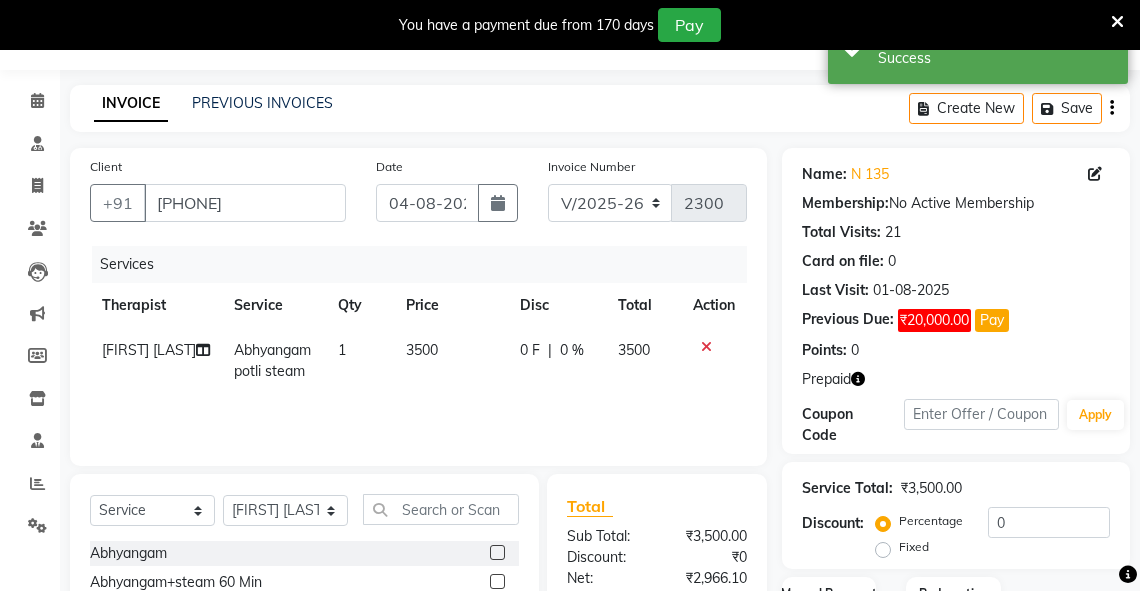 scroll, scrollTop: 80, scrollLeft: 0, axis: vertical 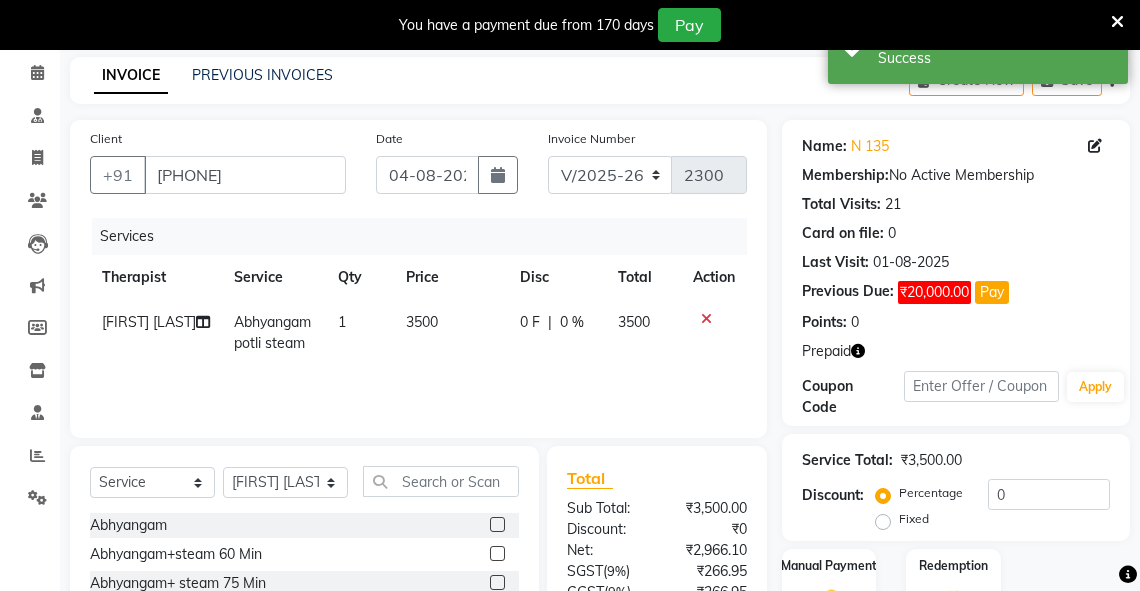 click on "1" 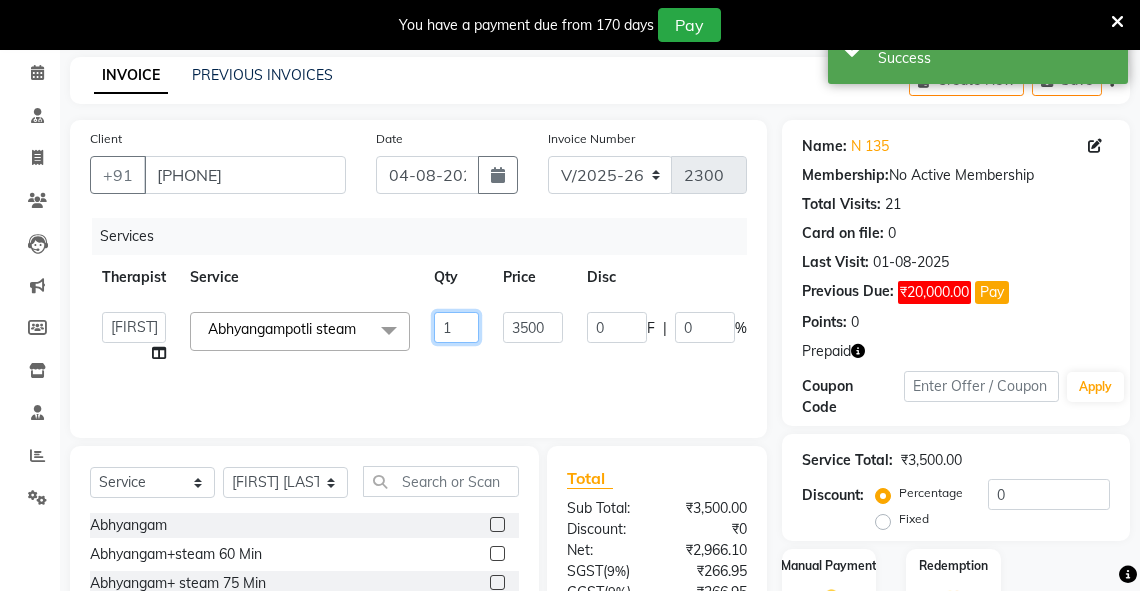 click on "1" 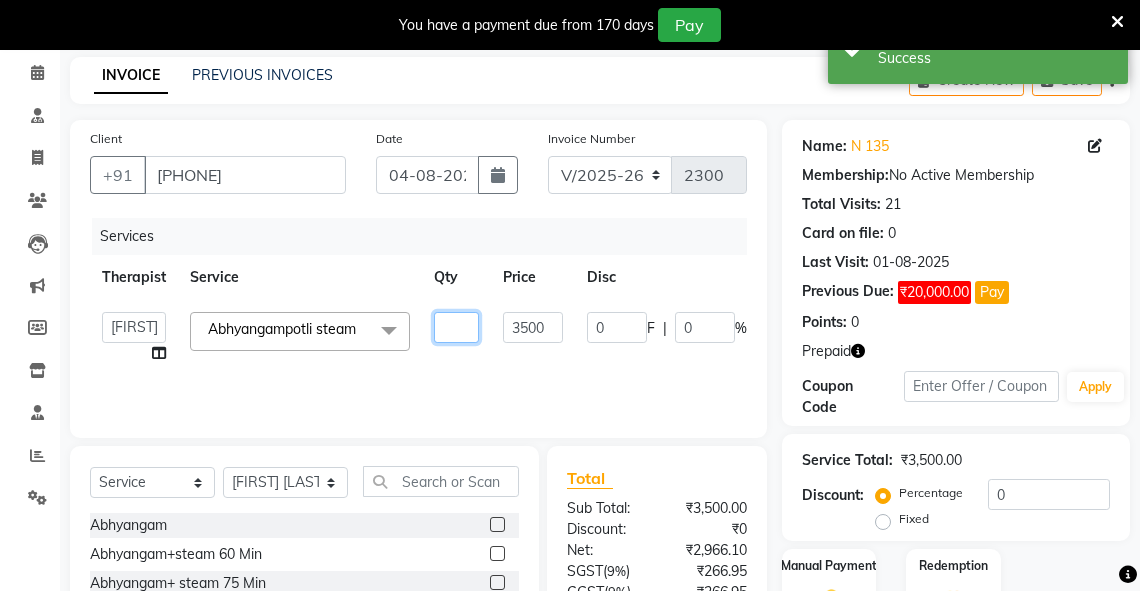 type on "2" 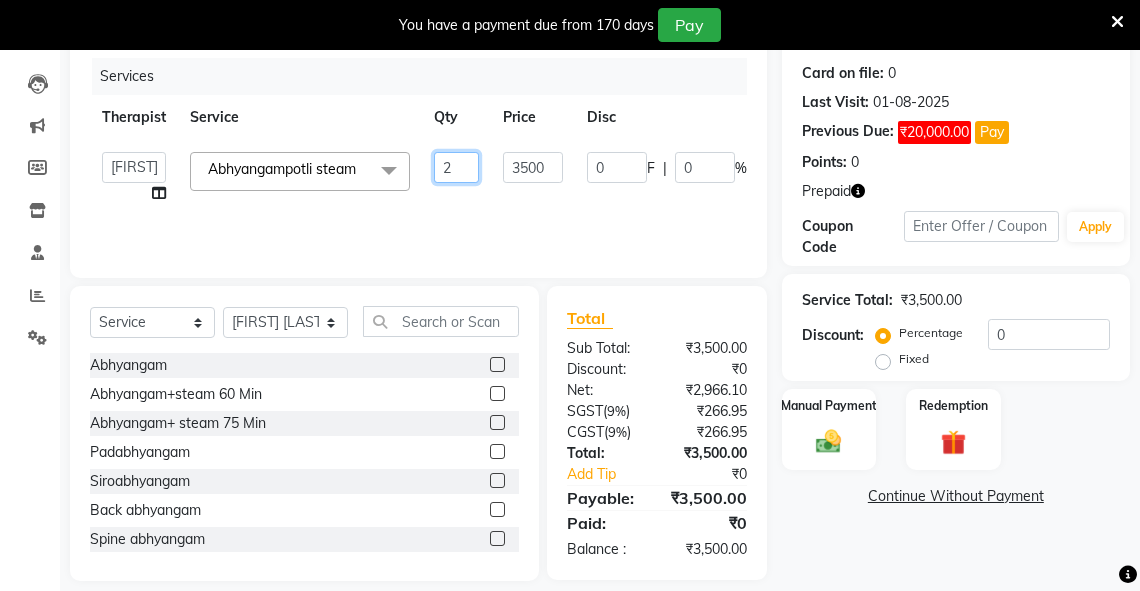 scroll, scrollTop: 260, scrollLeft: 0, axis: vertical 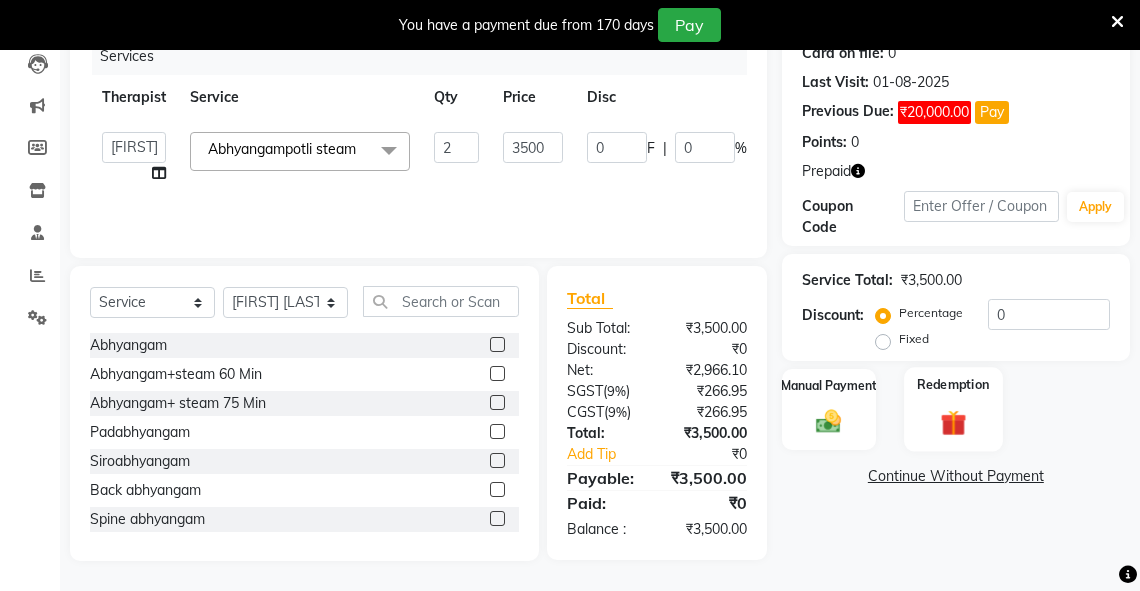 click 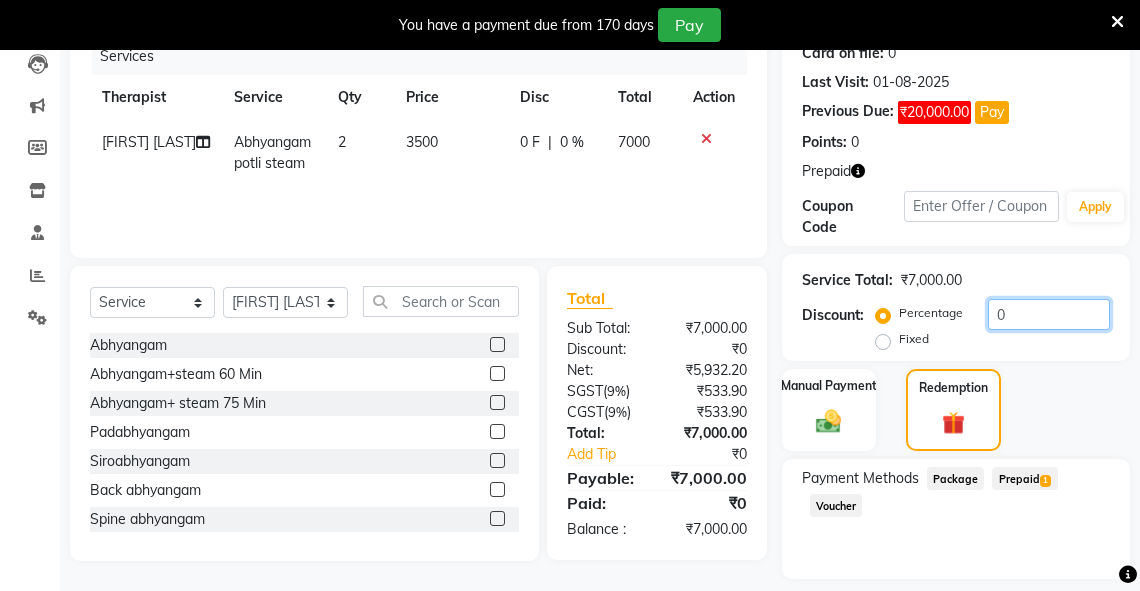 click on "0" 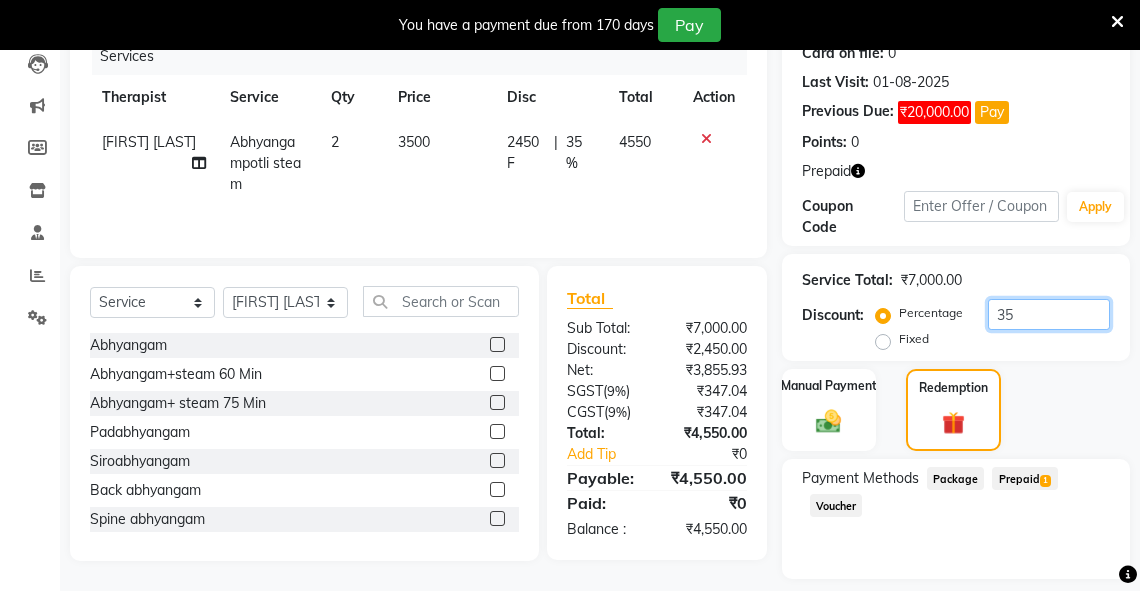 type on "35" 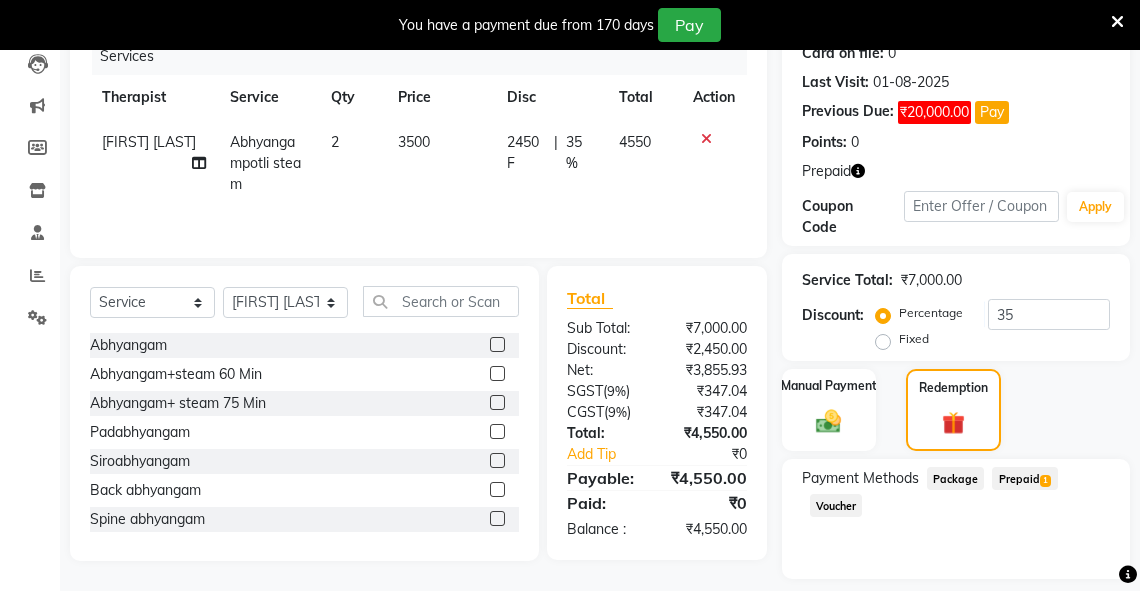 click on "Prepaid  1" 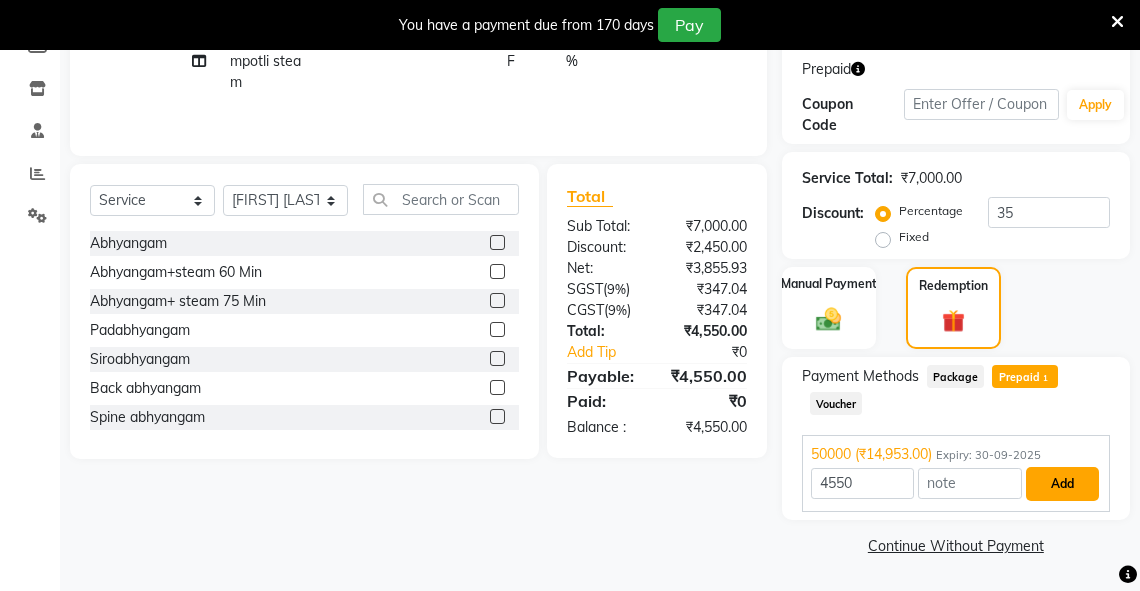 click on "Add" at bounding box center (1062, 484) 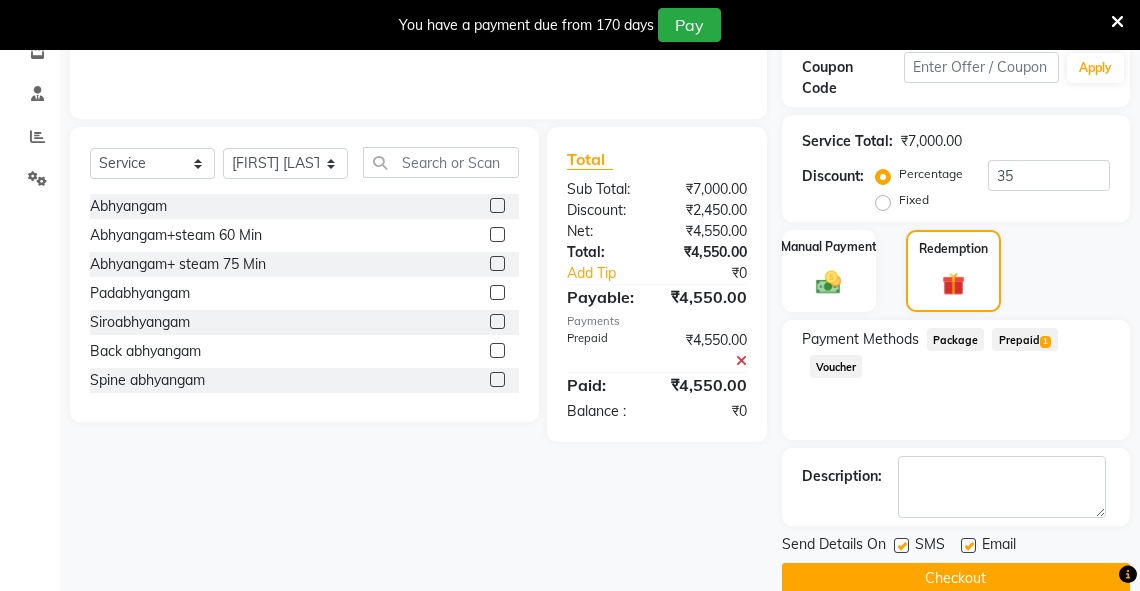 scroll, scrollTop: 430, scrollLeft: 0, axis: vertical 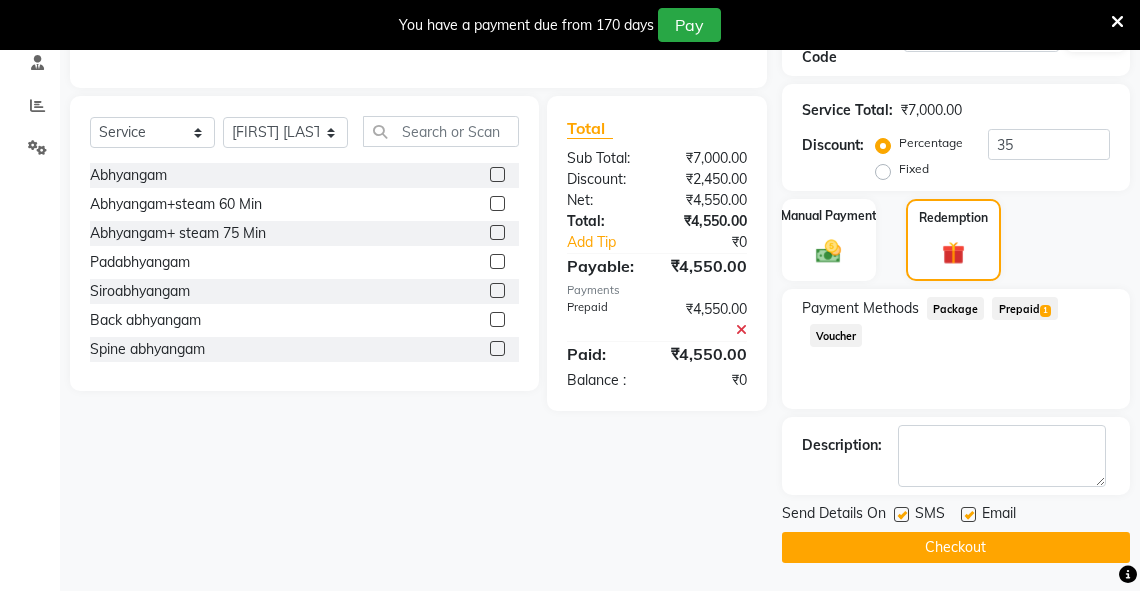 click 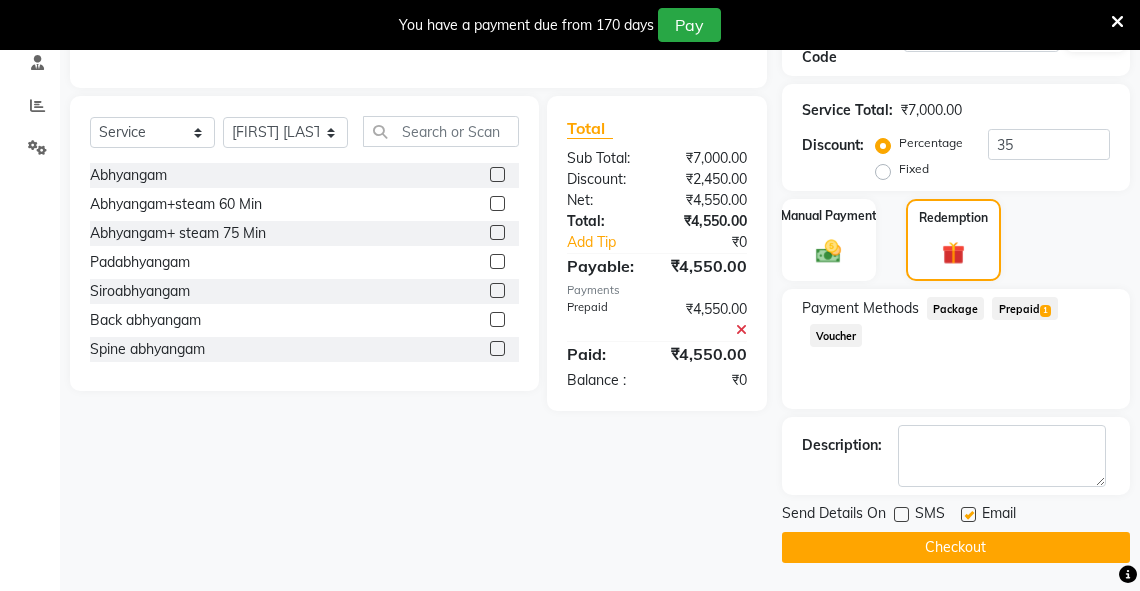 click 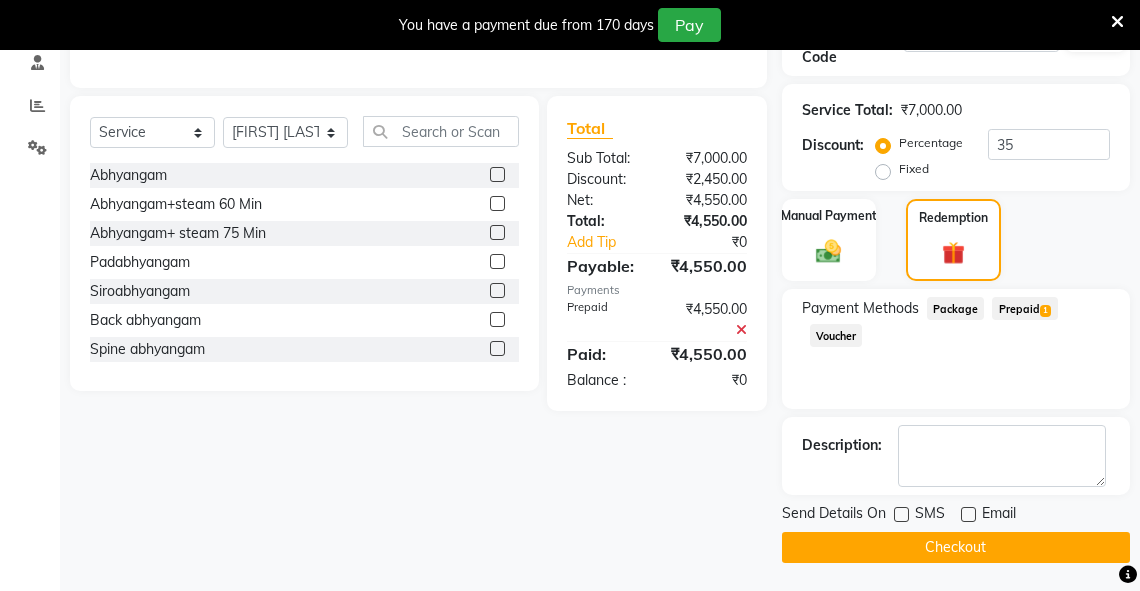 click on "Checkout" 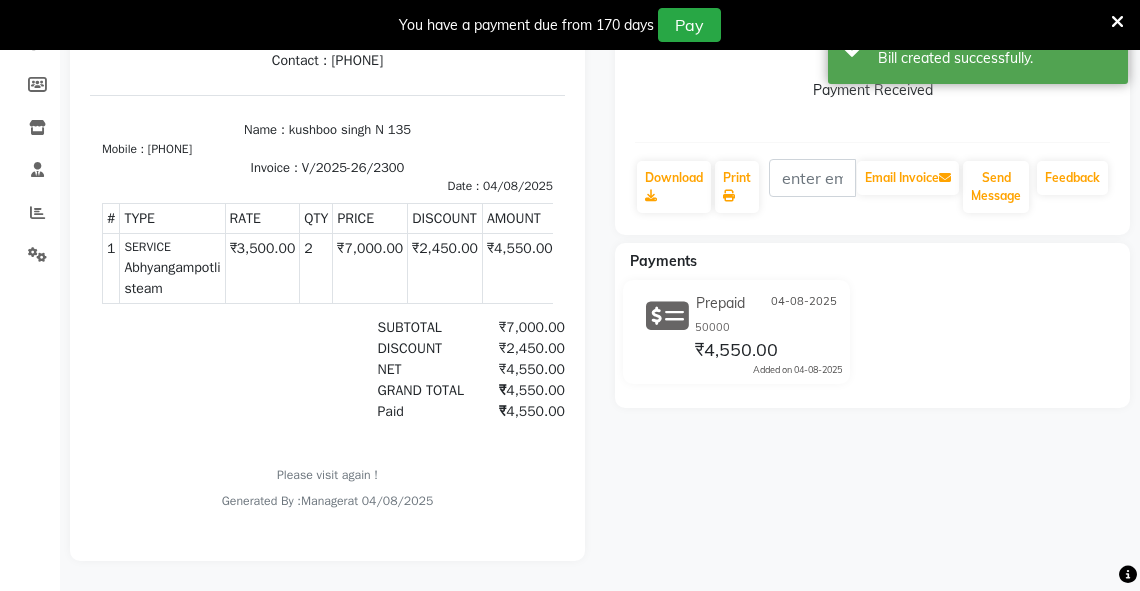 scroll, scrollTop: 13, scrollLeft: 0, axis: vertical 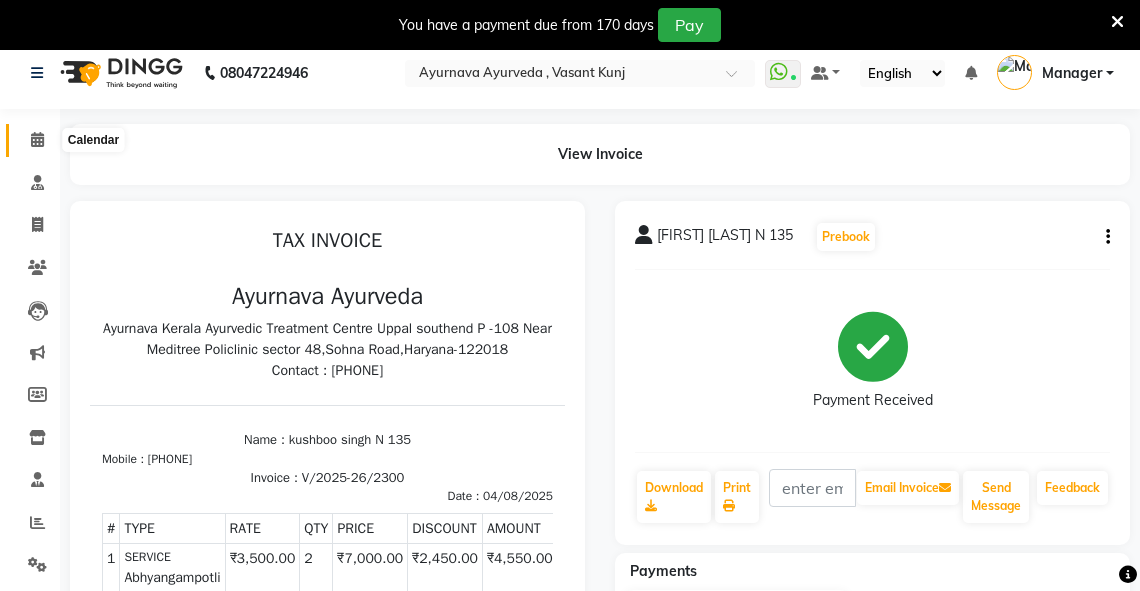 click 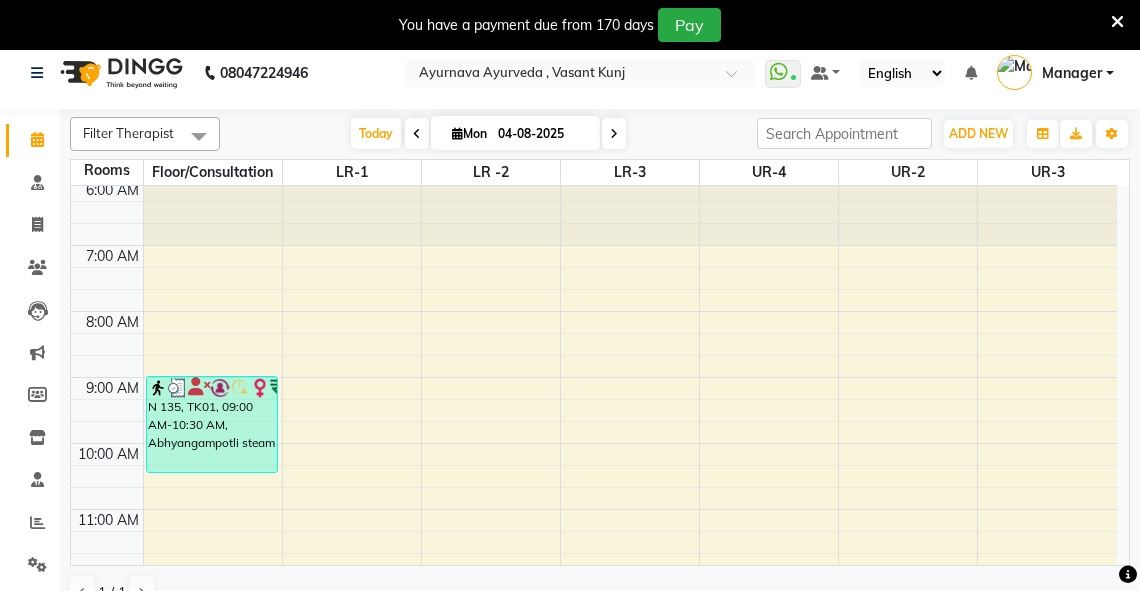 scroll, scrollTop: 1, scrollLeft: 0, axis: vertical 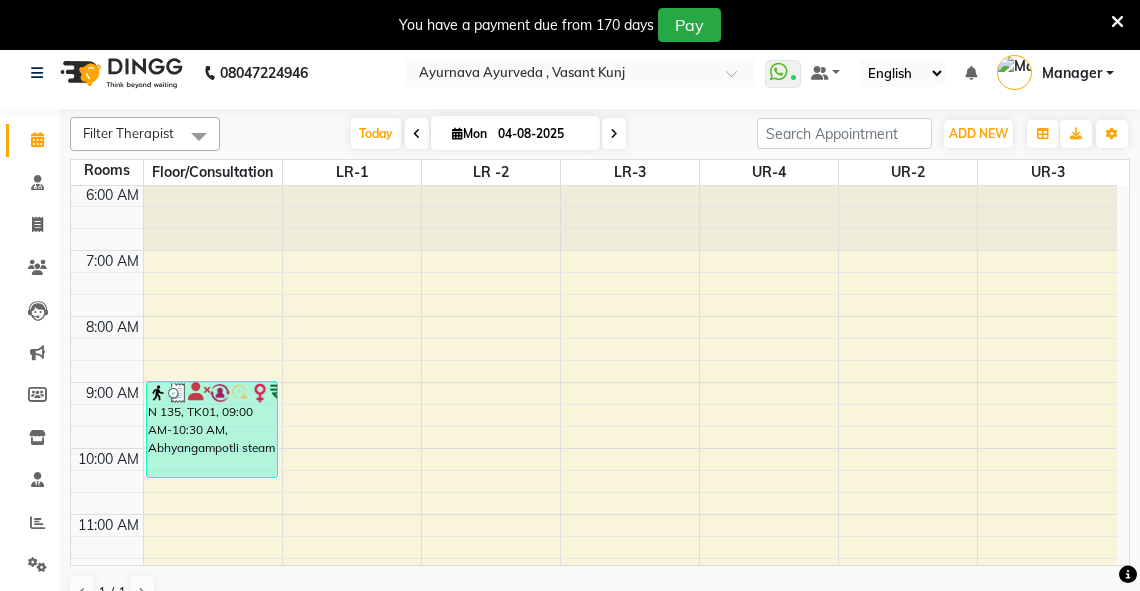 click on "6:00 AM 7:00 AM 8:00 AM 9:00 AM 10:00 AM 11:00 AM 12:00 PM 1:00 PM 2:00 PM 3:00 PM 4:00 PM 5:00 PM 6:00 PM 7:00 PM 8:00 PM kushboo singh N 135, TK01, 09:00 AM-10:30 AM, Abhyangampotli steam sheen T 25%, TK02, 10:15 AM-11:00 AM, abhyangam(L)+Potli(L) sheen T 25%, TK02, 11:00 AM-11:45 AM, abhyangam(L)+Potli(L)" at bounding box center [594, 679] 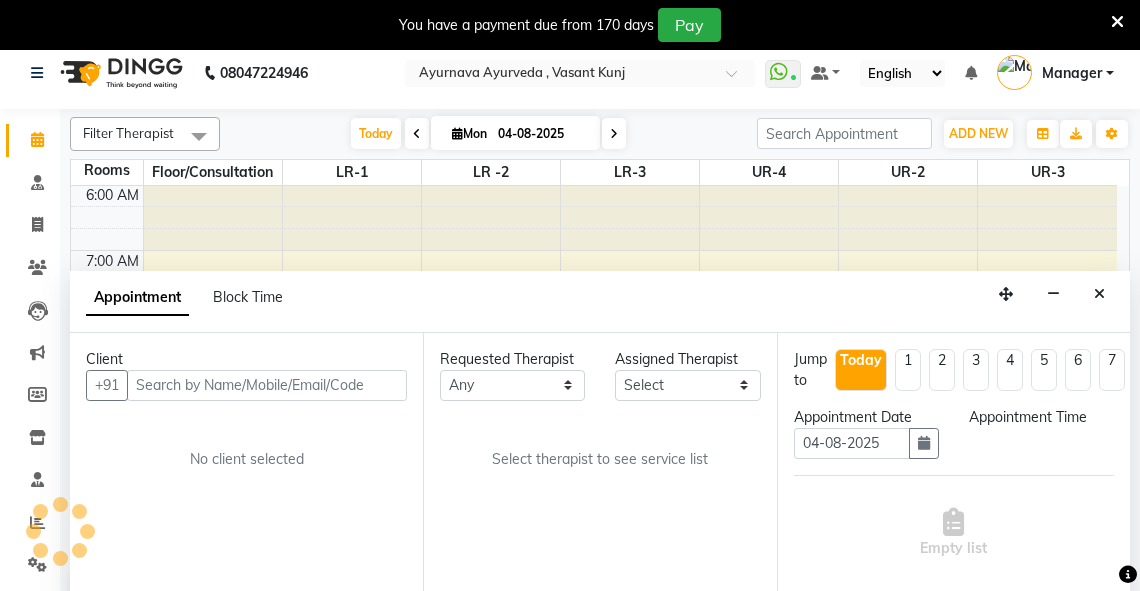 scroll, scrollTop: 50, scrollLeft: 0, axis: vertical 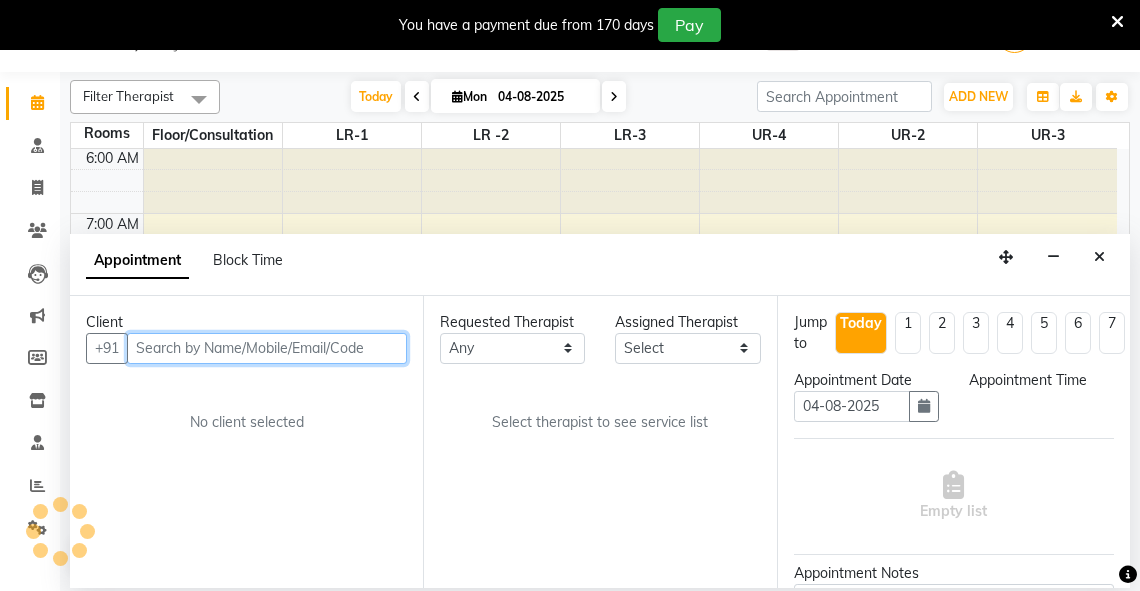 select on "615" 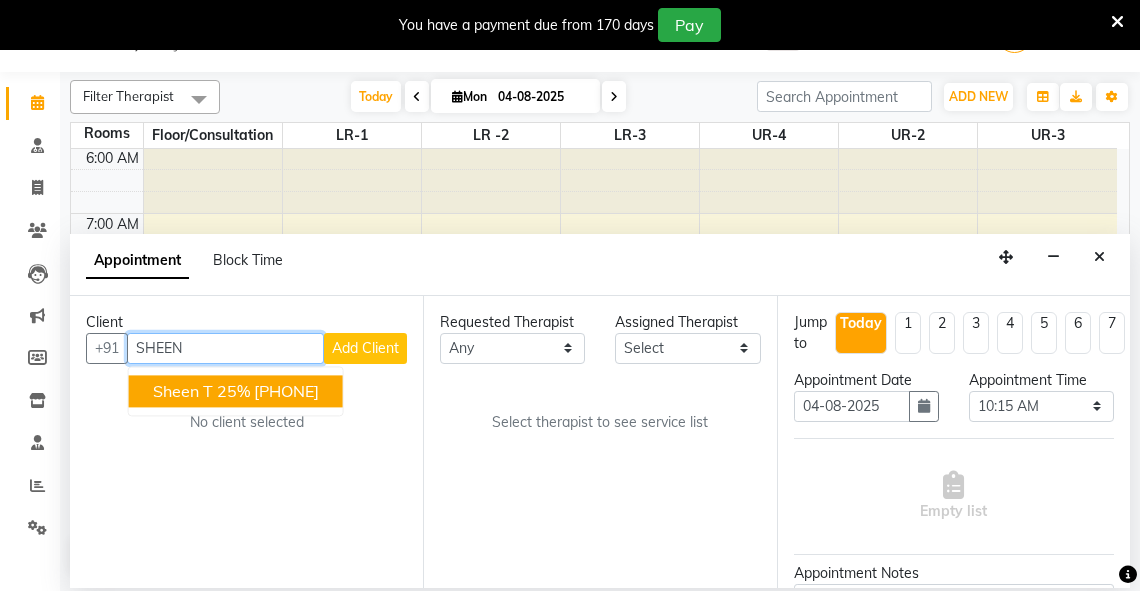 click on "[PHONE]" at bounding box center (286, 391) 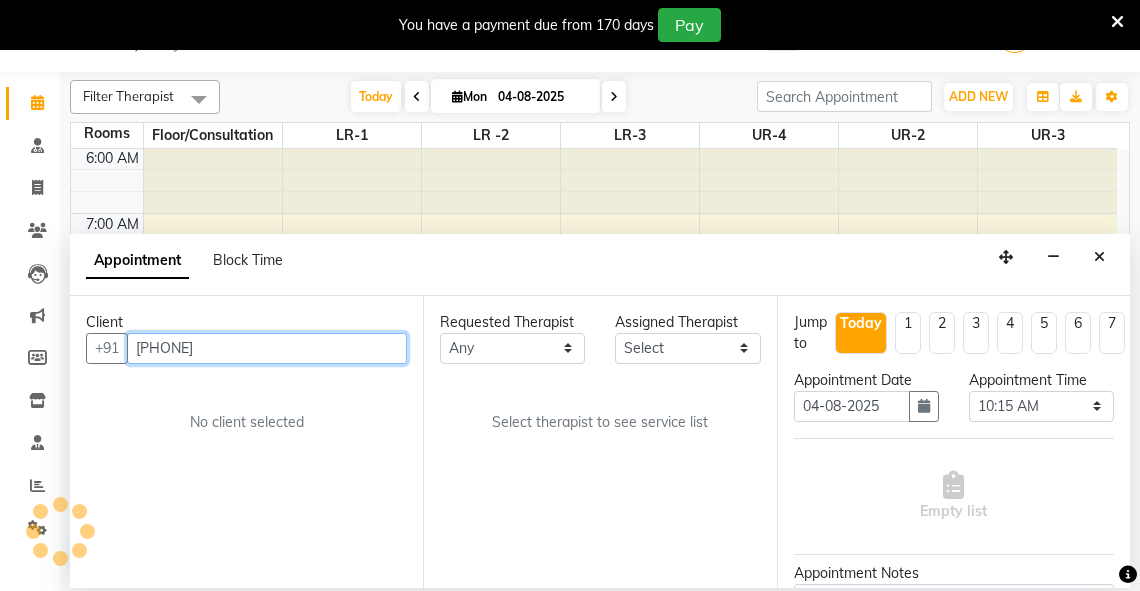 type on "[PHONE]" 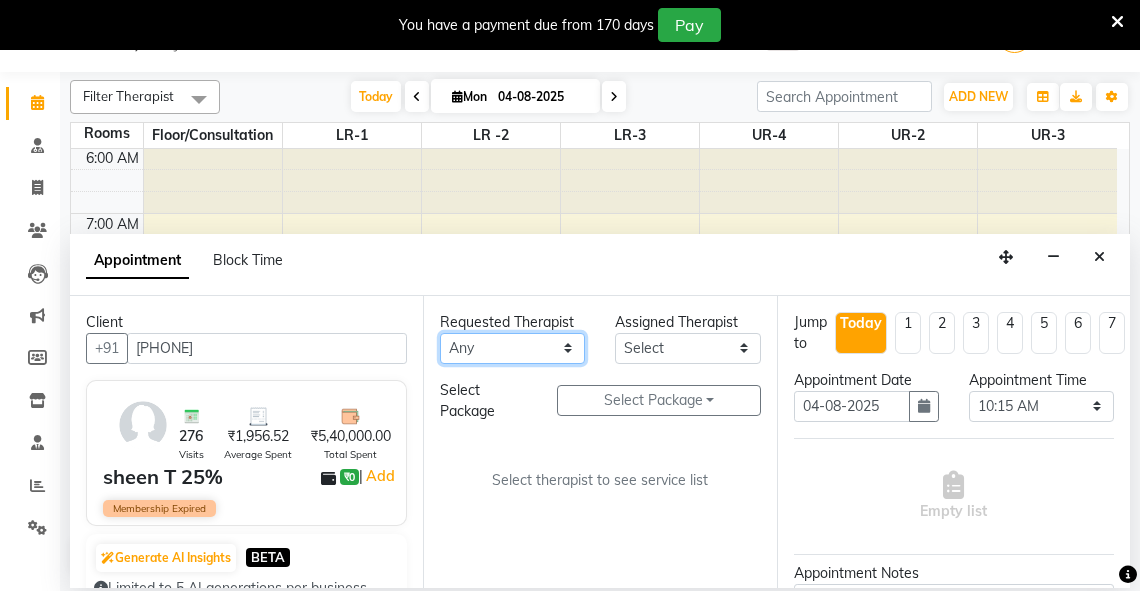 click on "Any Adarsh Akshaya V Aleena Thankachan Anakha A K Anaswara N anusha  Dhaneesha Dr JIJI K P elizabeth gopika Guddu Maurya JISHNU maneesha a Manoj K M OTHER BRANCH Sardinia Shyamjith Vineeth Vijayan vishnu priya yadhu" at bounding box center (512, 348) 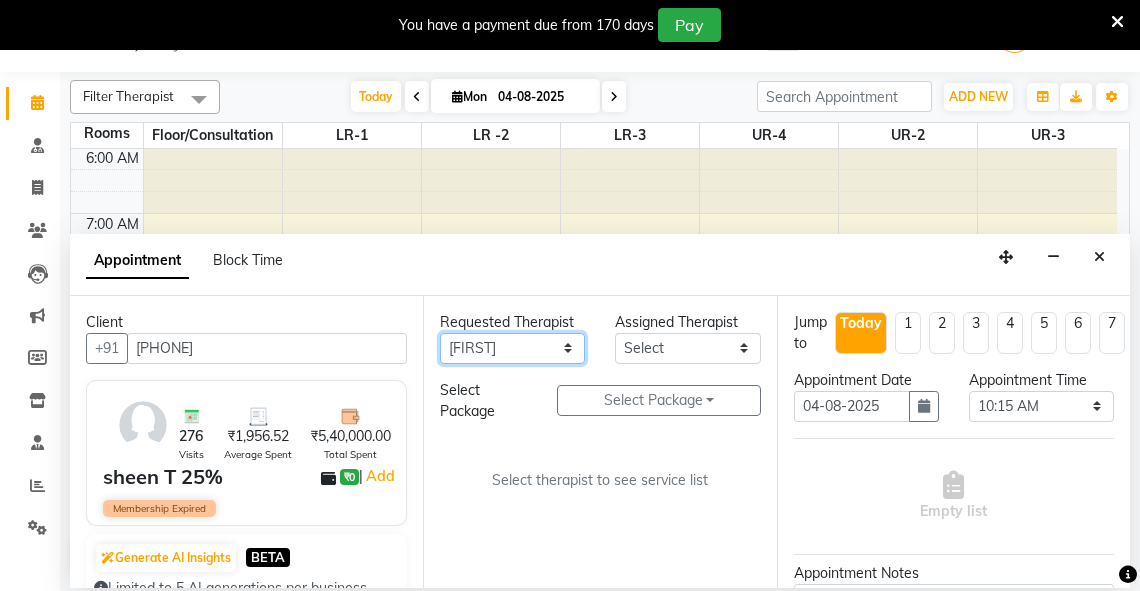 click on "Any Adarsh Akshaya V Aleena Thankachan Anakha A K Anaswara N anusha  Dhaneesha Dr JIJI K P elizabeth gopika Guddu Maurya JISHNU maneesha a Manoj K M OTHER BRANCH Sardinia Shyamjith Vineeth Vijayan vishnu priya yadhu" at bounding box center (512, 348) 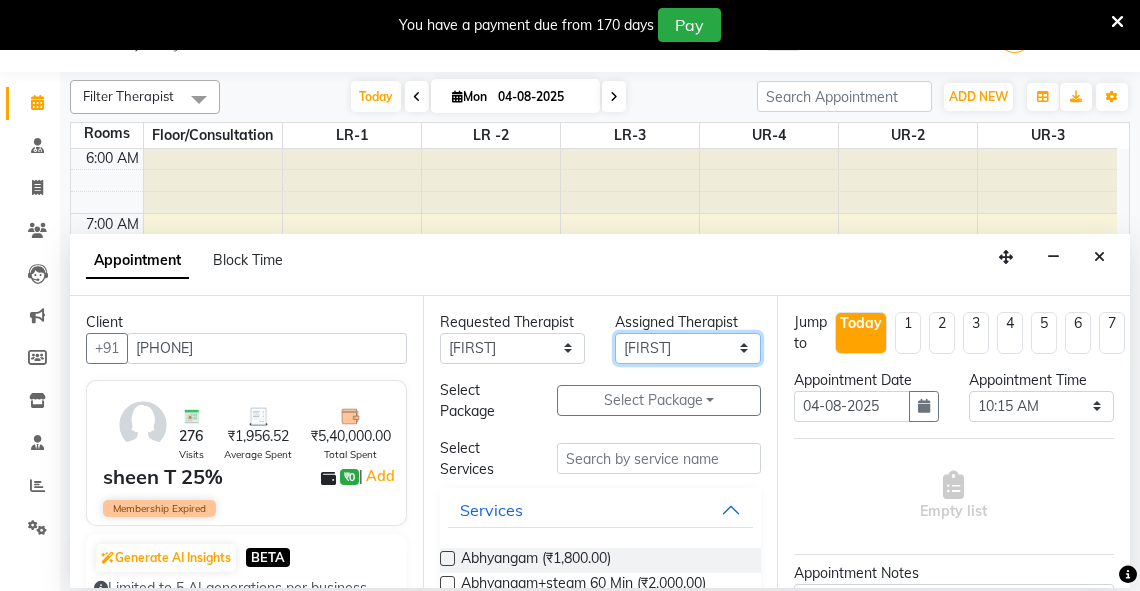 click on "Select Adarsh Akshaya V Aleena Thankachan Anakha A K Anaswara N anusha  Dhaneesha Dr JIJI K P elizabeth gopika Guddu Maurya JISHNU maneesha a Manoj K M OTHER BRANCH Sardinia Shyamjith Vineeth Vijayan vishnu priya yadhu" at bounding box center [687, 348] 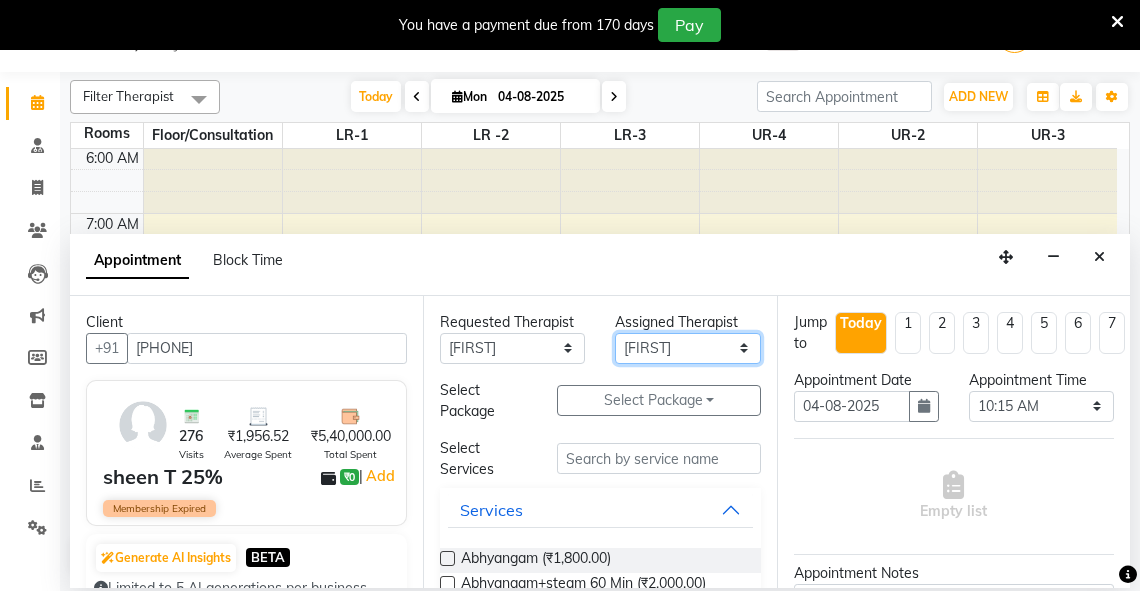 select on "41713" 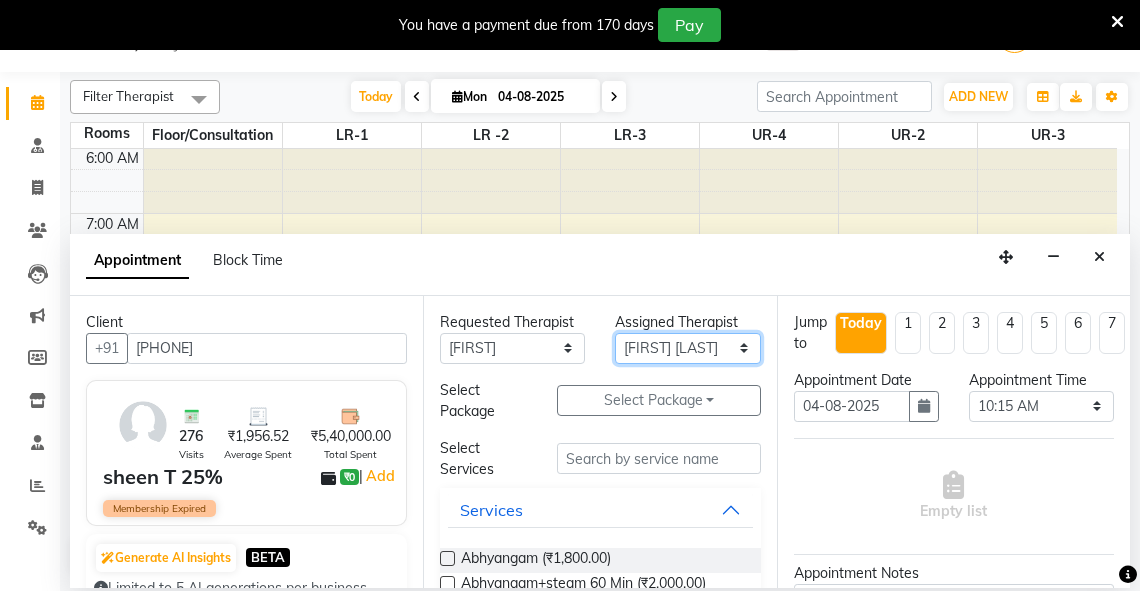 click on "Select Adarsh Akshaya V Aleena Thankachan Anakha A K Anaswara N anusha  Dhaneesha Dr JIJI K P elizabeth gopika Guddu Maurya JISHNU maneesha a Manoj K M OTHER BRANCH Sardinia Shyamjith Vineeth Vijayan vishnu priya yadhu" at bounding box center [687, 348] 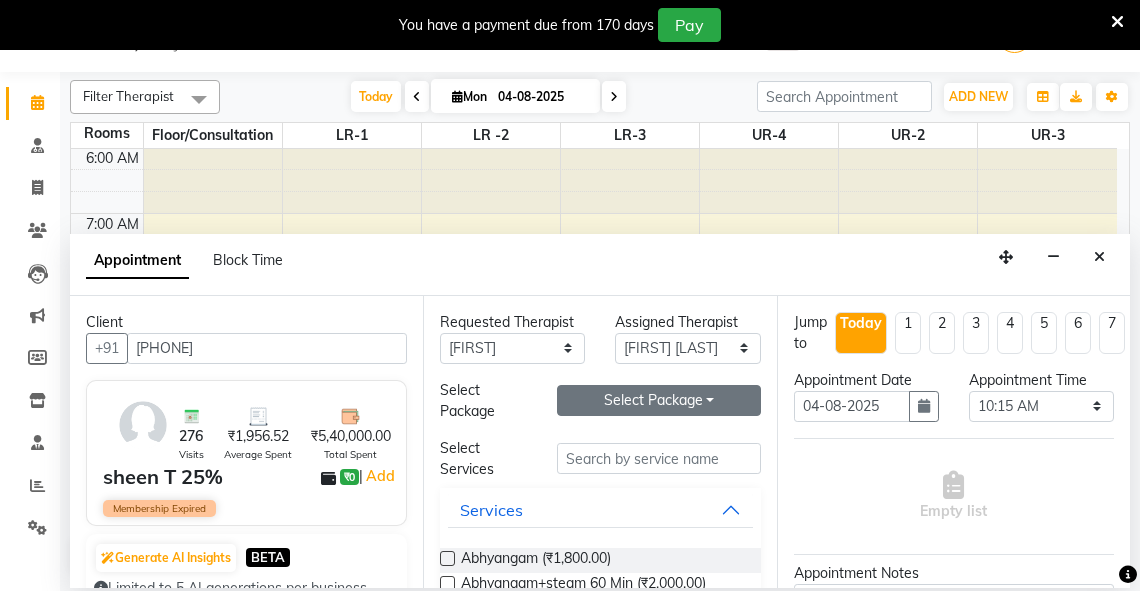 click on "Select Package  Toggle Dropdown" at bounding box center (659, 400) 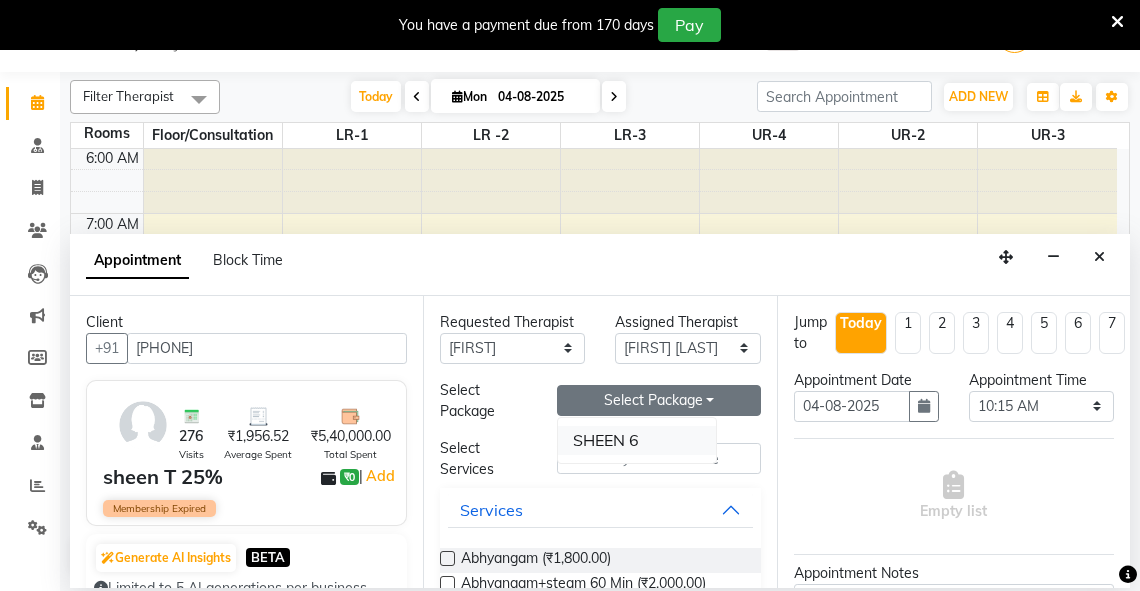 click on "SHEEN 6" at bounding box center (637, 440) 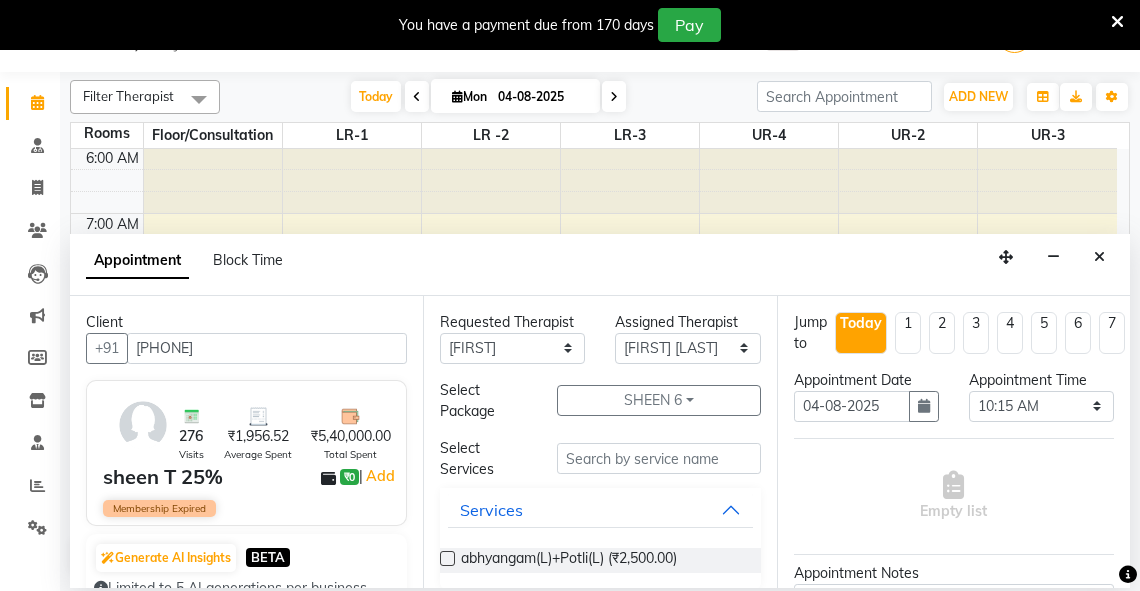 click at bounding box center (447, 558) 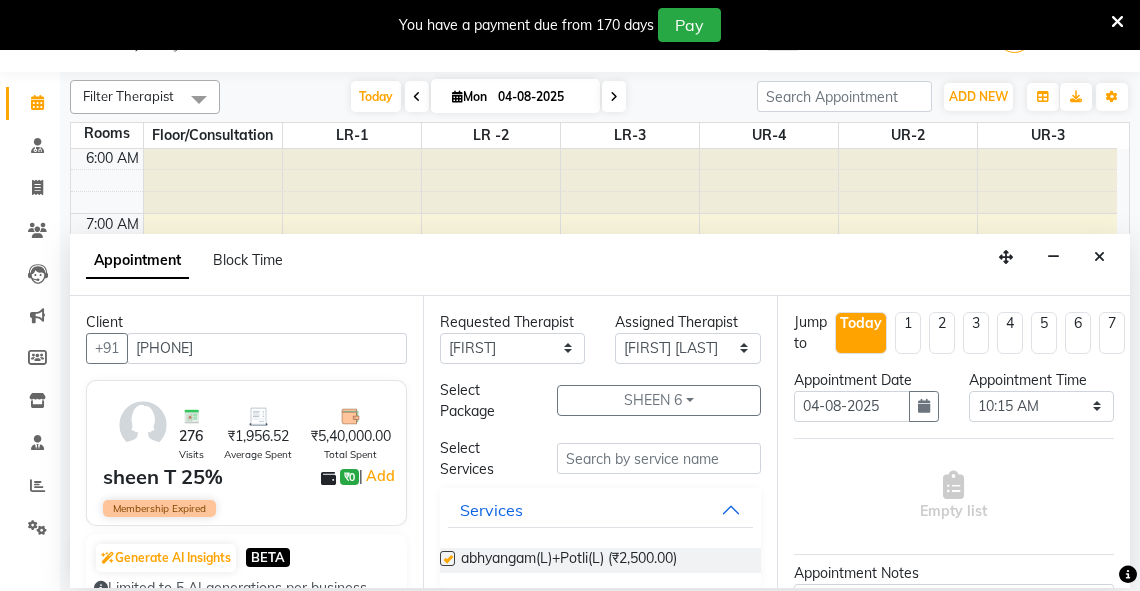 select on "2610" 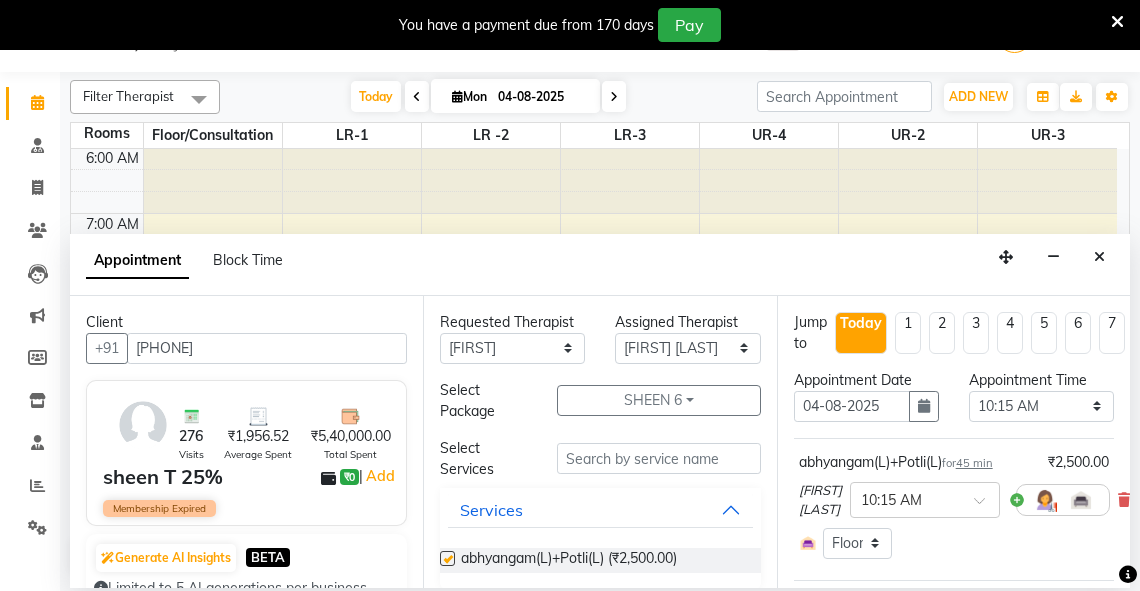click at bounding box center [447, 558] 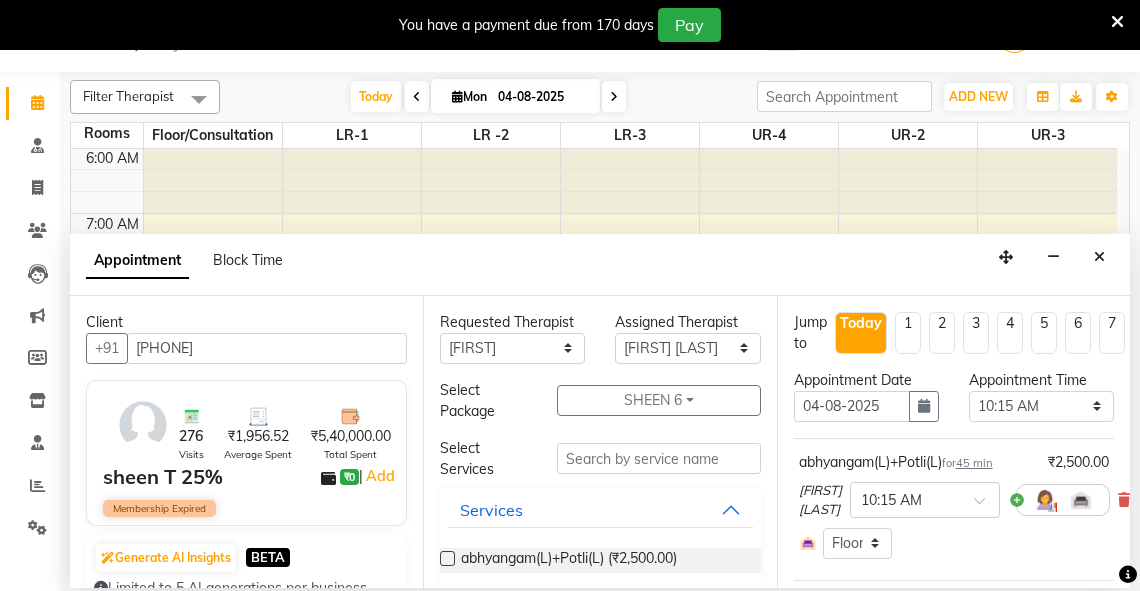 drag, startPoint x: 446, startPoint y: 559, endPoint x: 624, endPoint y: 528, distance: 180.67928 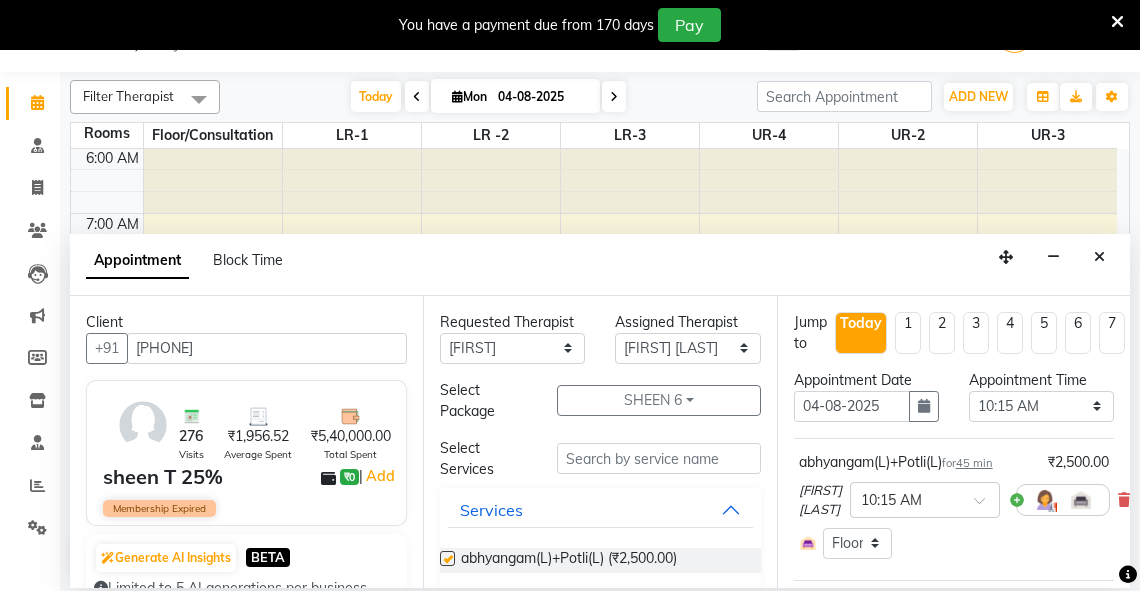 select on "2610" 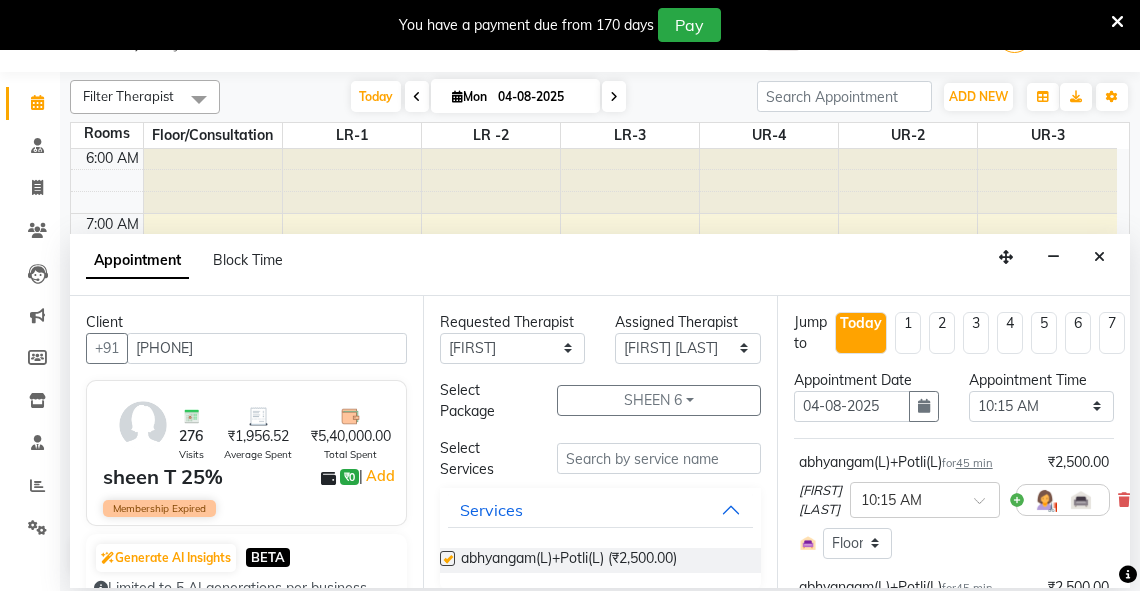 scroll, scrollTop: 400, scrollLeft: 0, axis: vertical 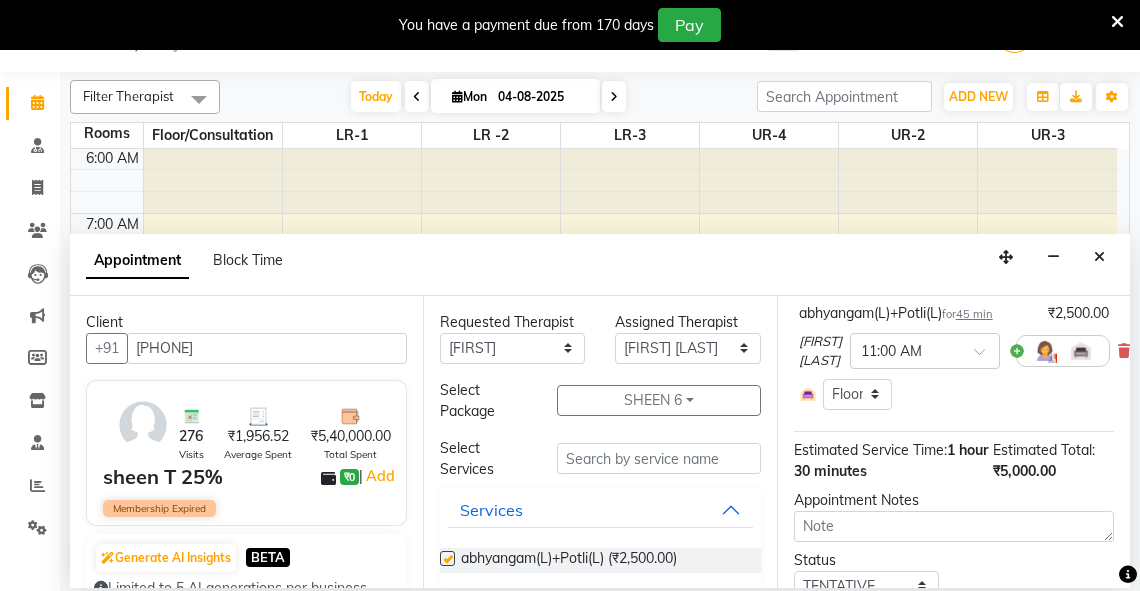 checkbox on "false" 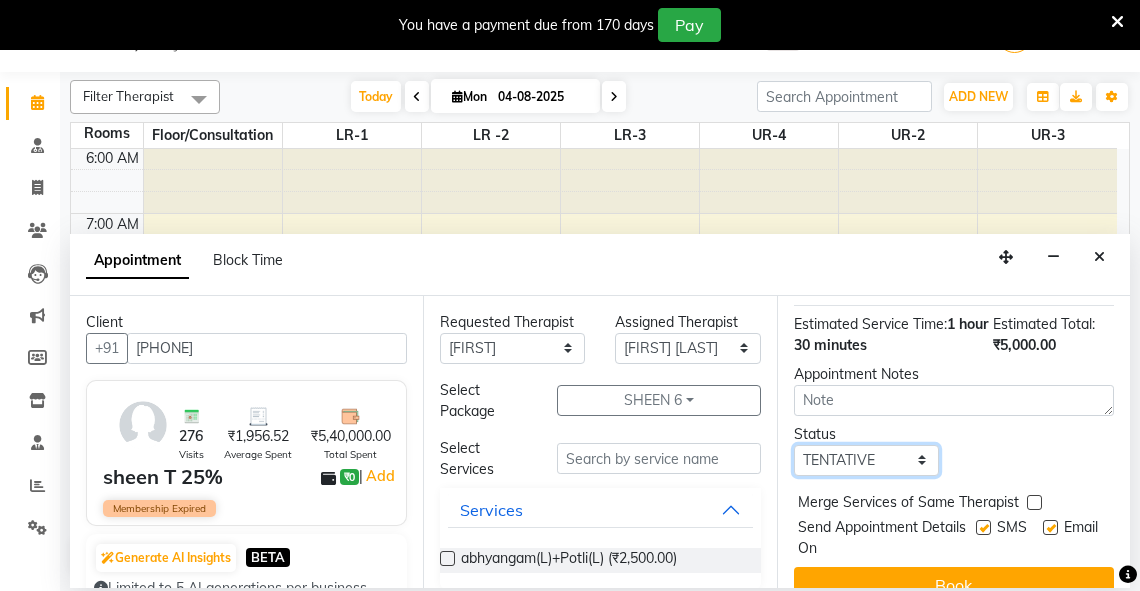 click on "Select TENTATIVE CONFIRM CHECK-IN UPCOMING" at bounding box center [866, 460] 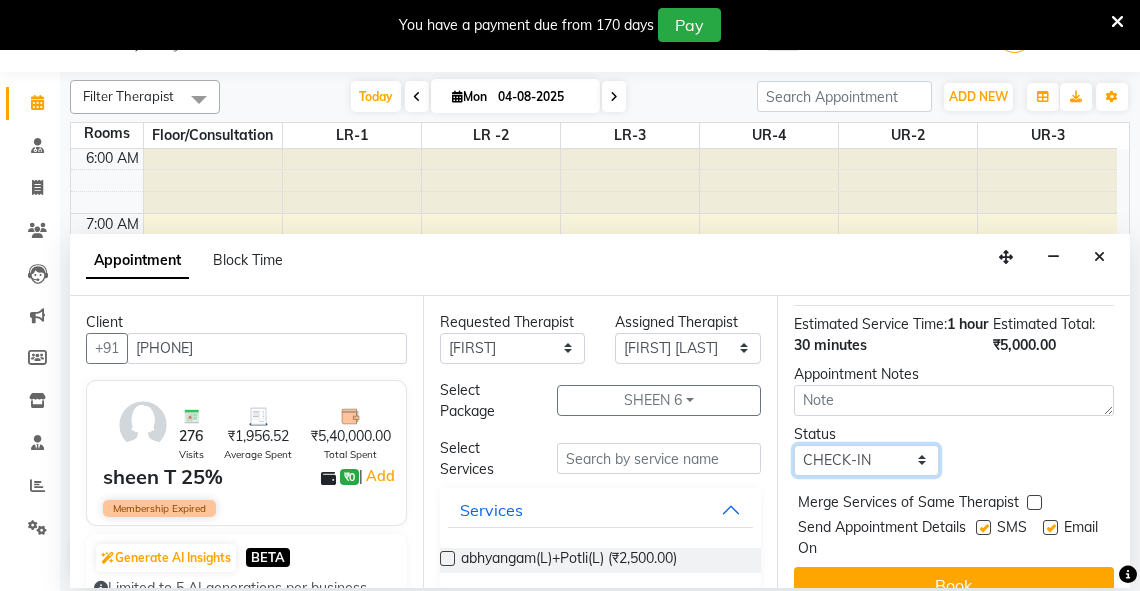 click on "Select TENTATIVE CONFIRM CHECK-IN UPCOMING" at bounding box center (866, 460) 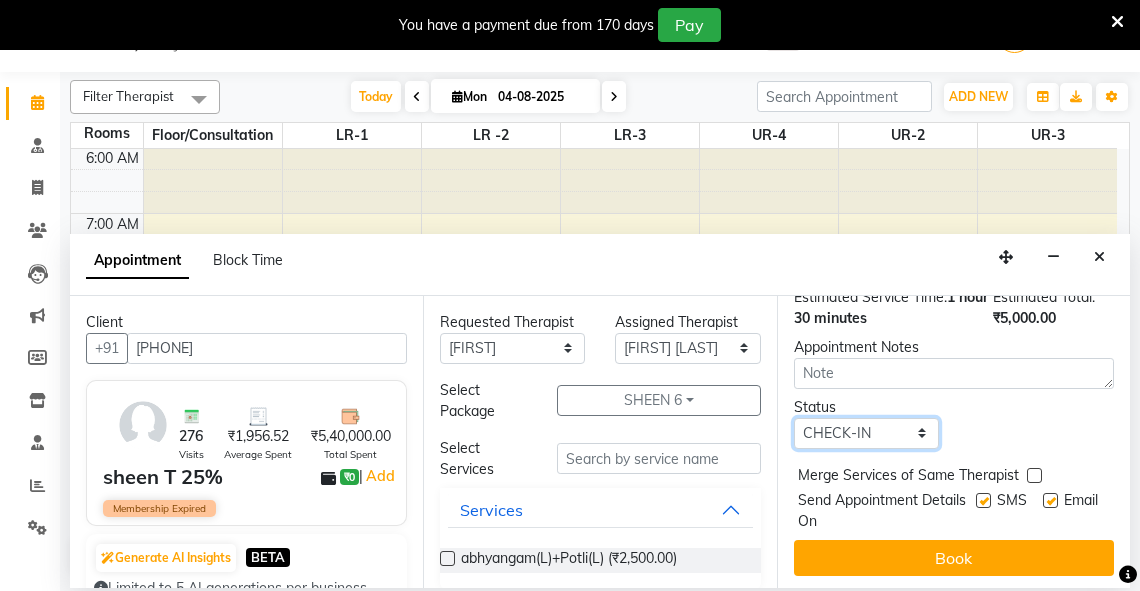 scroll, scrollTop: 441, scrollLeft: 0, axis: vertical 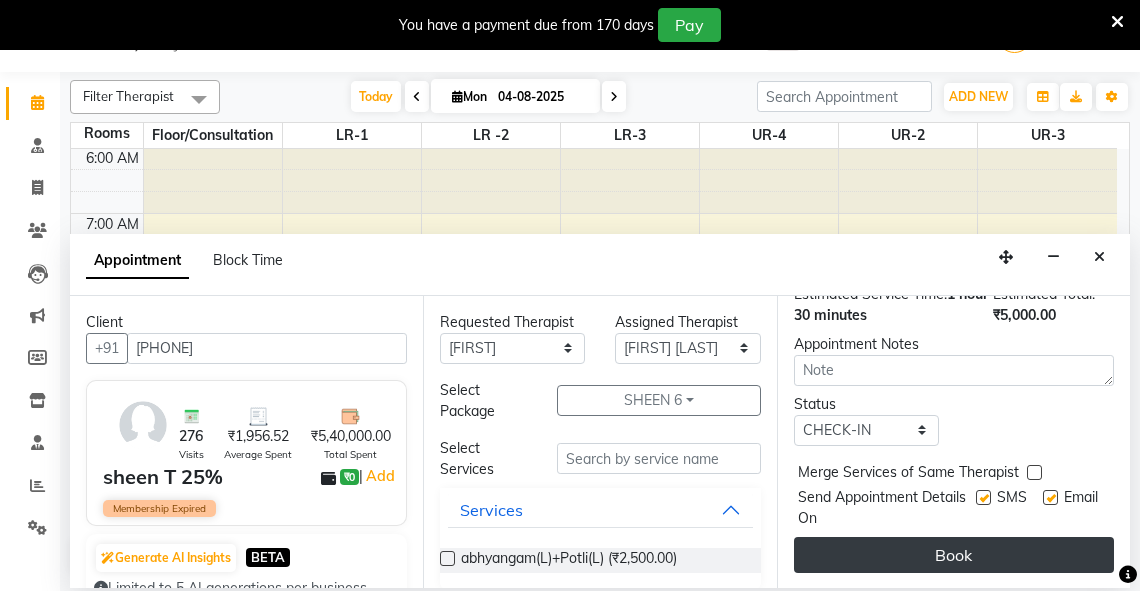 click on "Book" at bounding box center [954, 555] 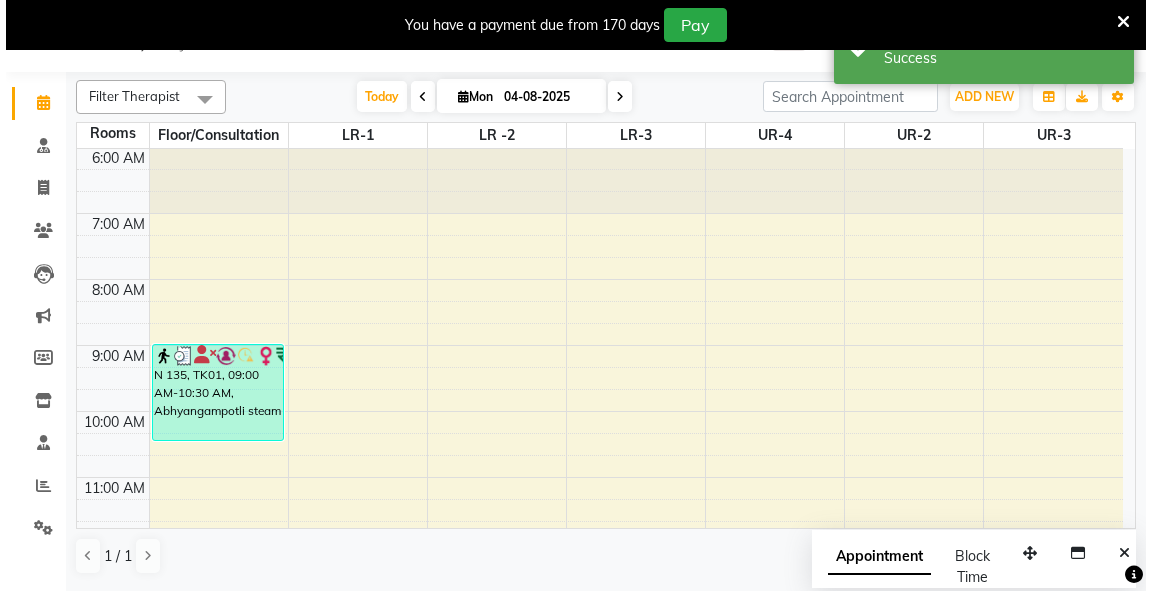 scroll, scrollTop: 0, scrollLeft: 0, axis: both 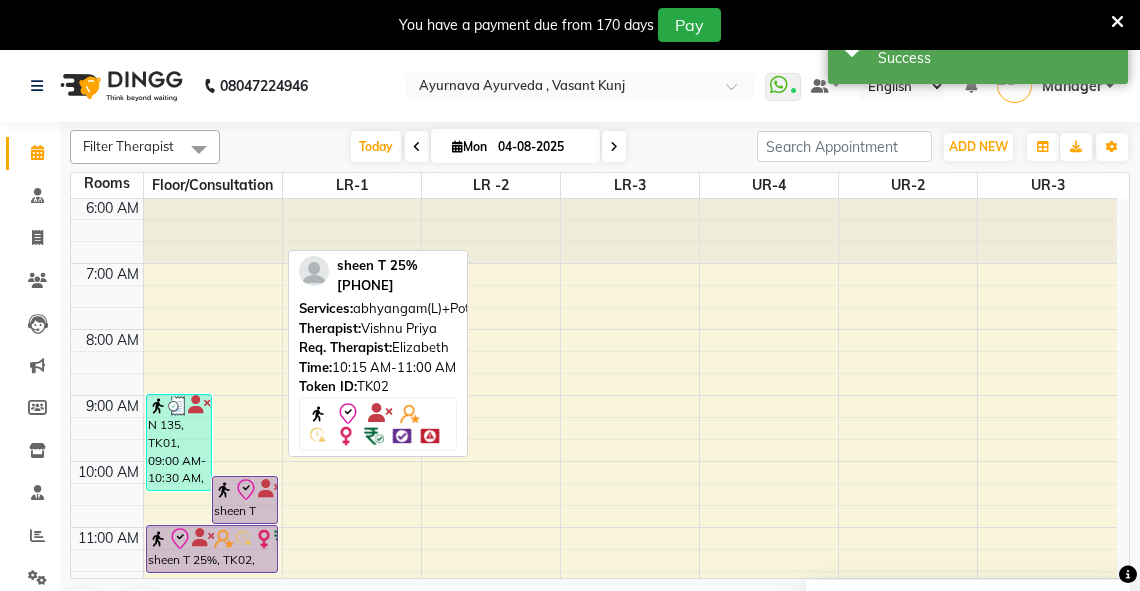 click on "sheen T 25%, TK02, 10:15 AM-11:00 AM, abhyangam(L)+Potli(L)" at bounding box center (245, 500) 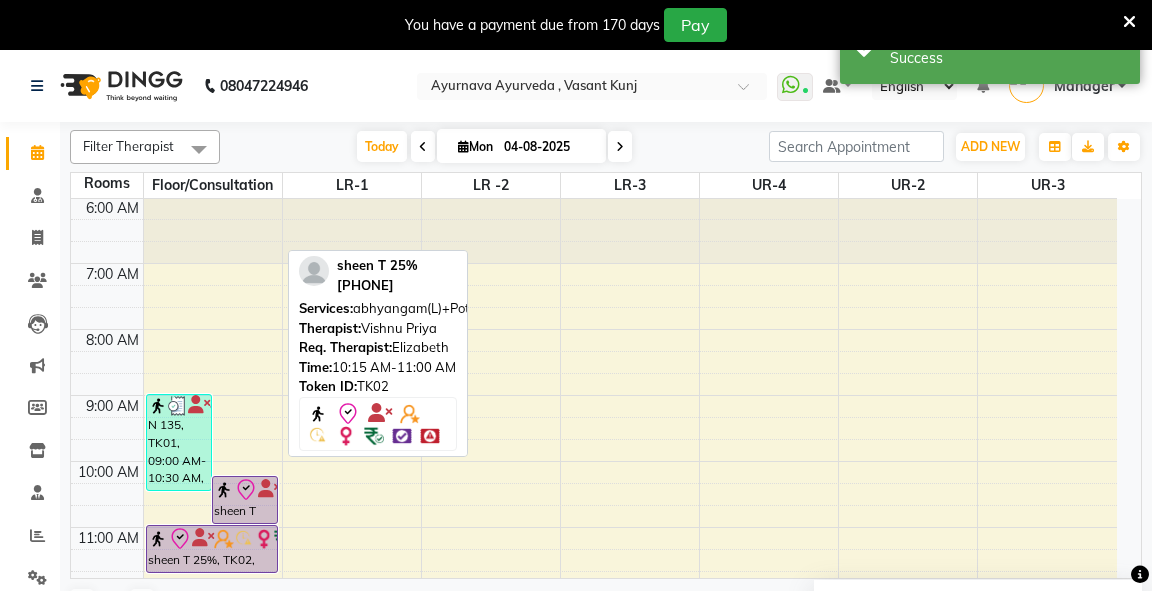 select on "8" 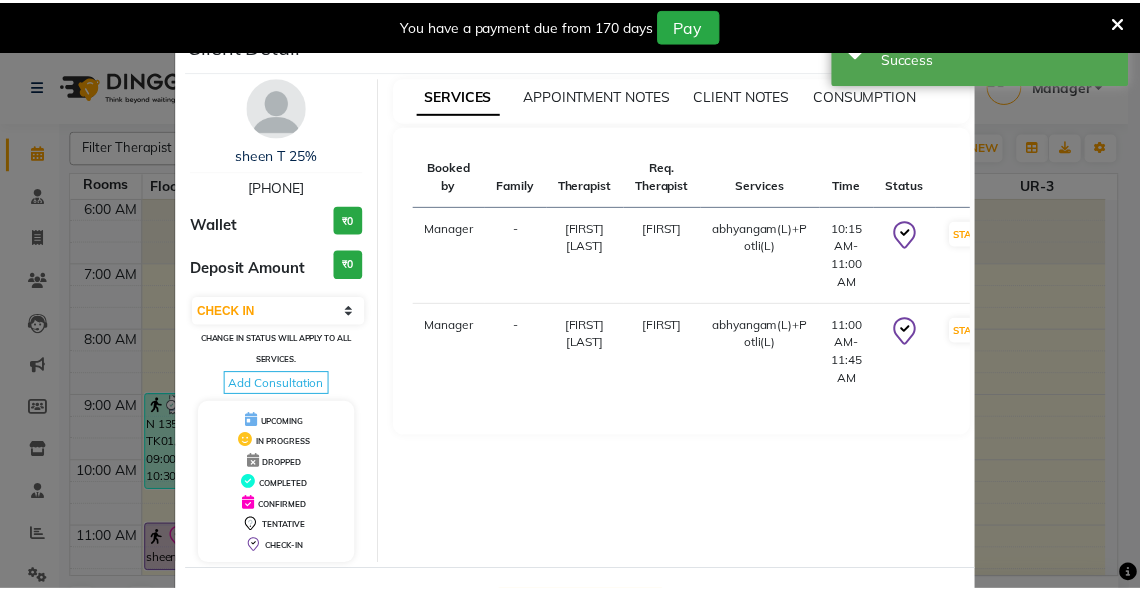 scroll, scrollTop: 78, scrollLeft: 0, axis: vertical 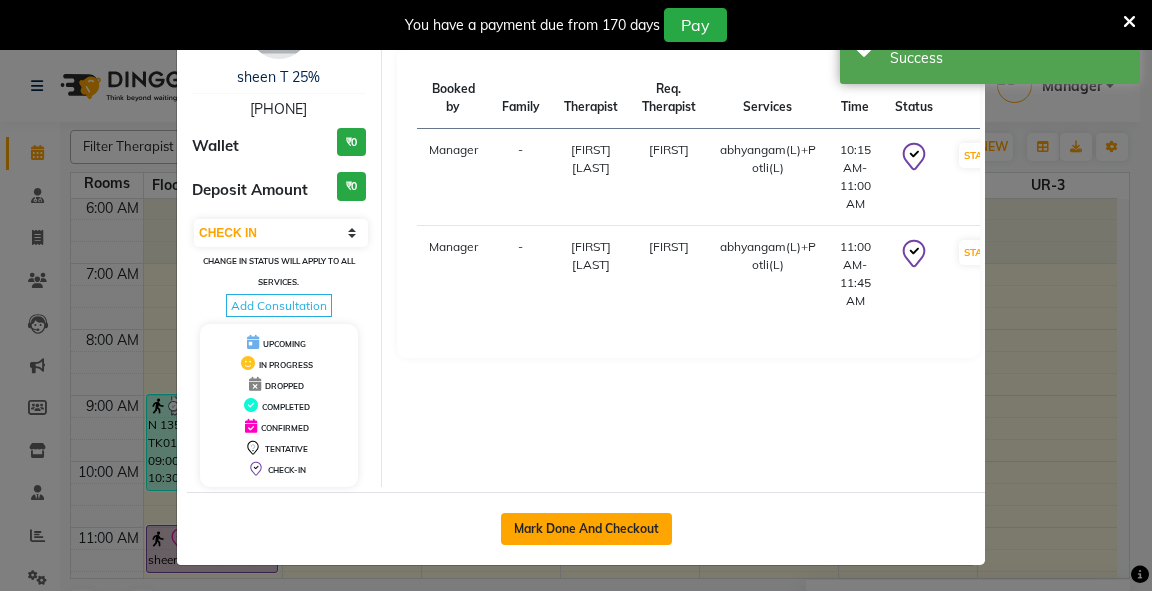 click on "Mark Done And Checkout" 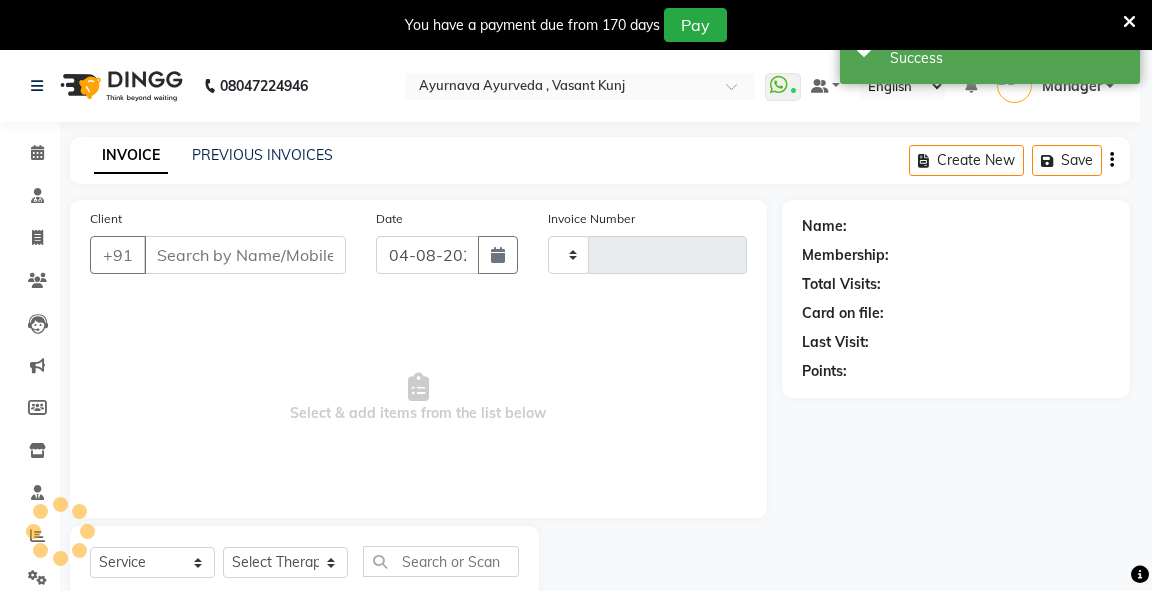 type on "2301" 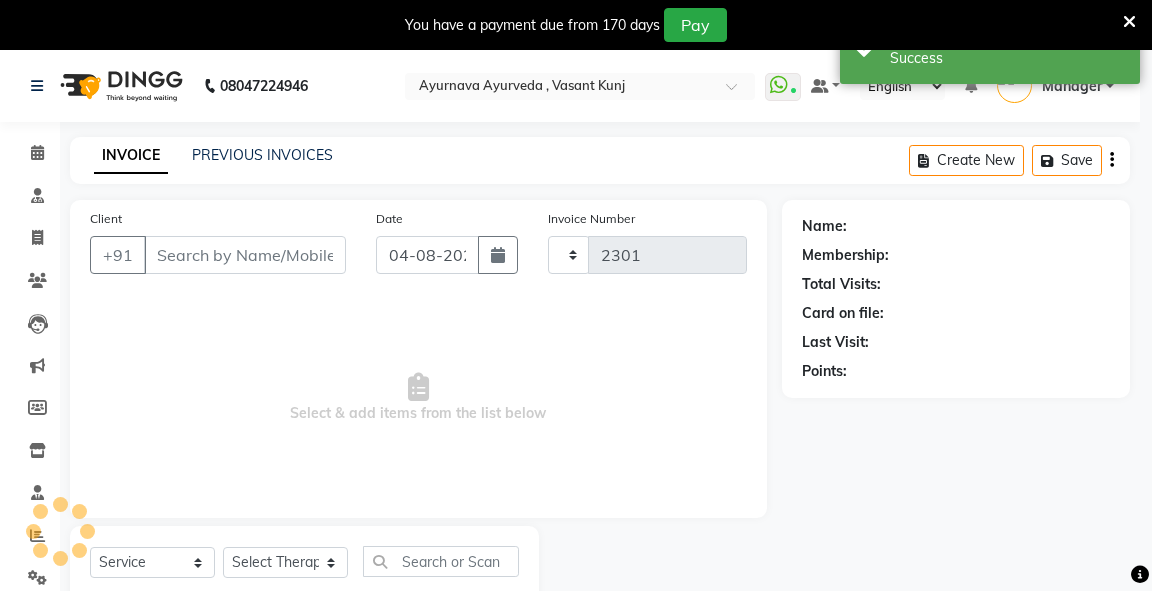 select on "5571" 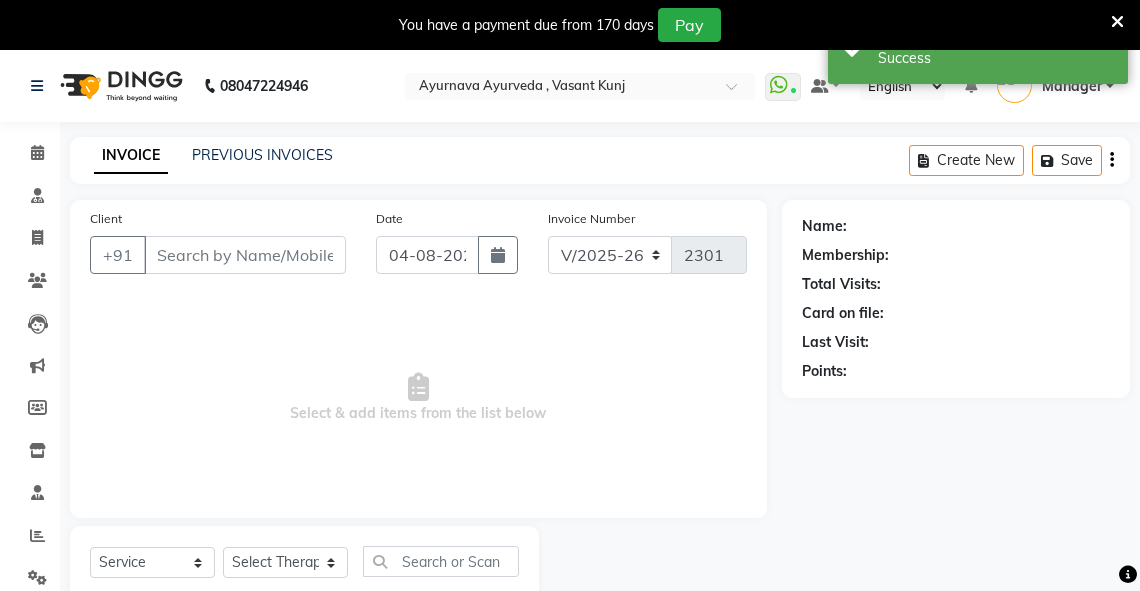 type on "[PHONE]" 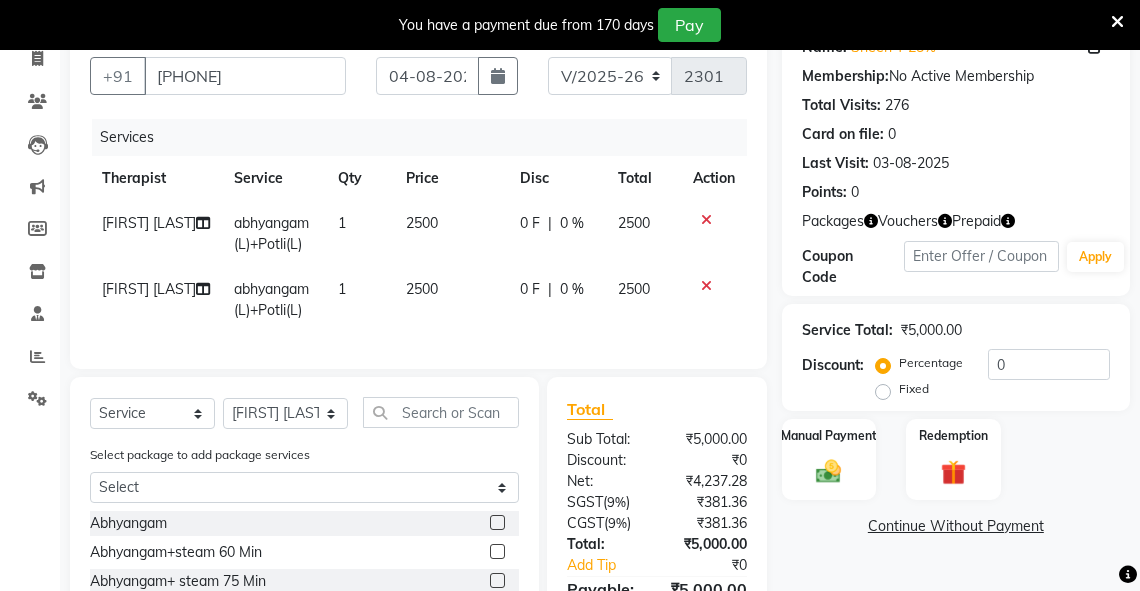 scroll, scrollTop: 320, scrollLeft: 0, axis: vertical 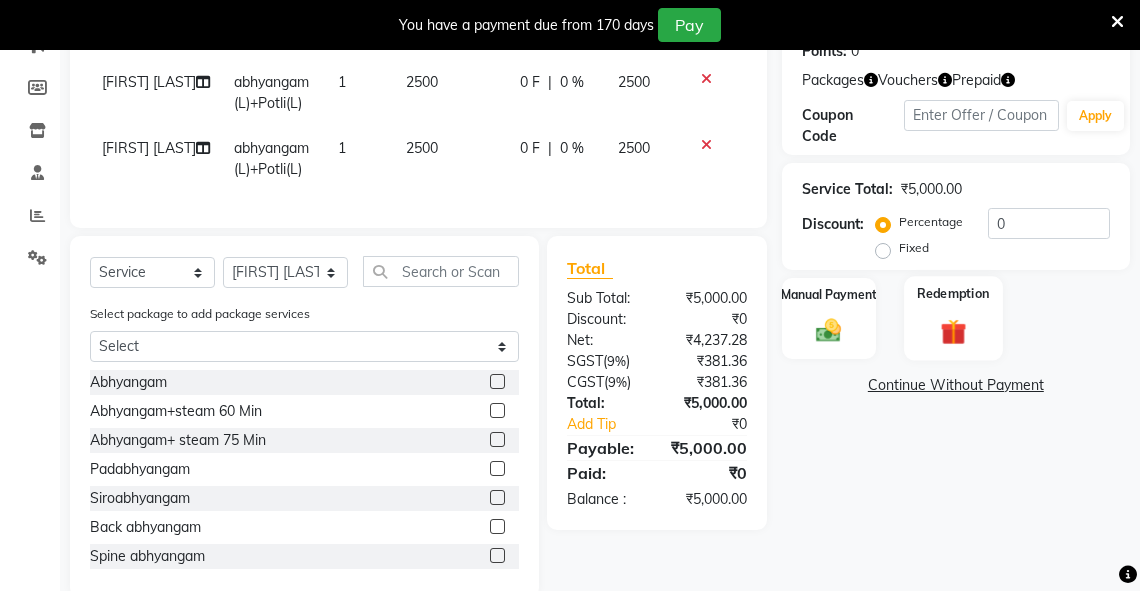 click on "Redemption" 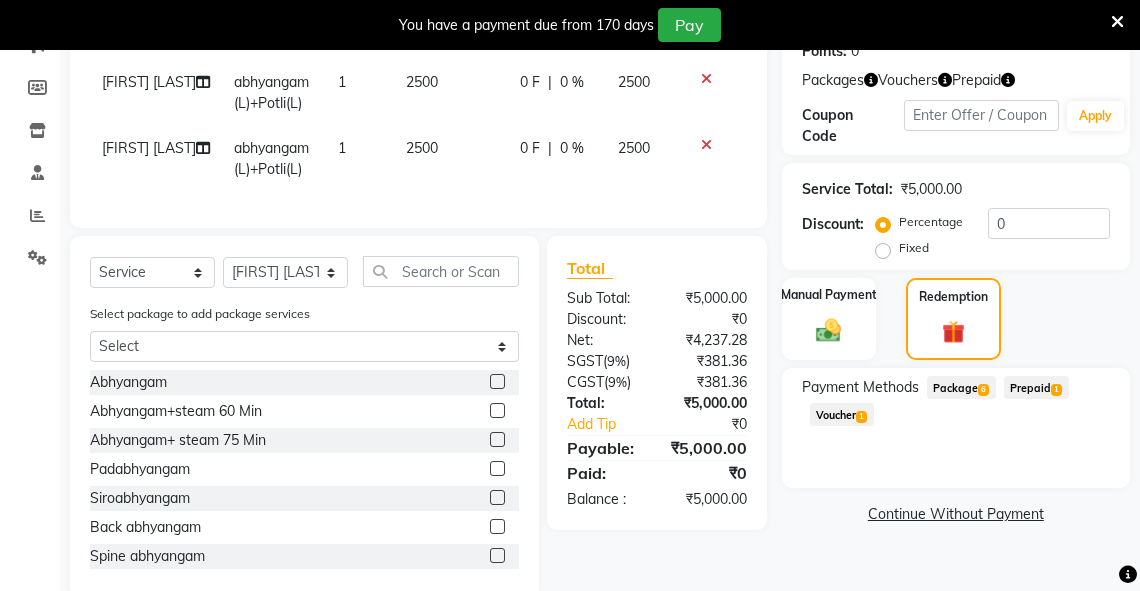 click on "Package  6" 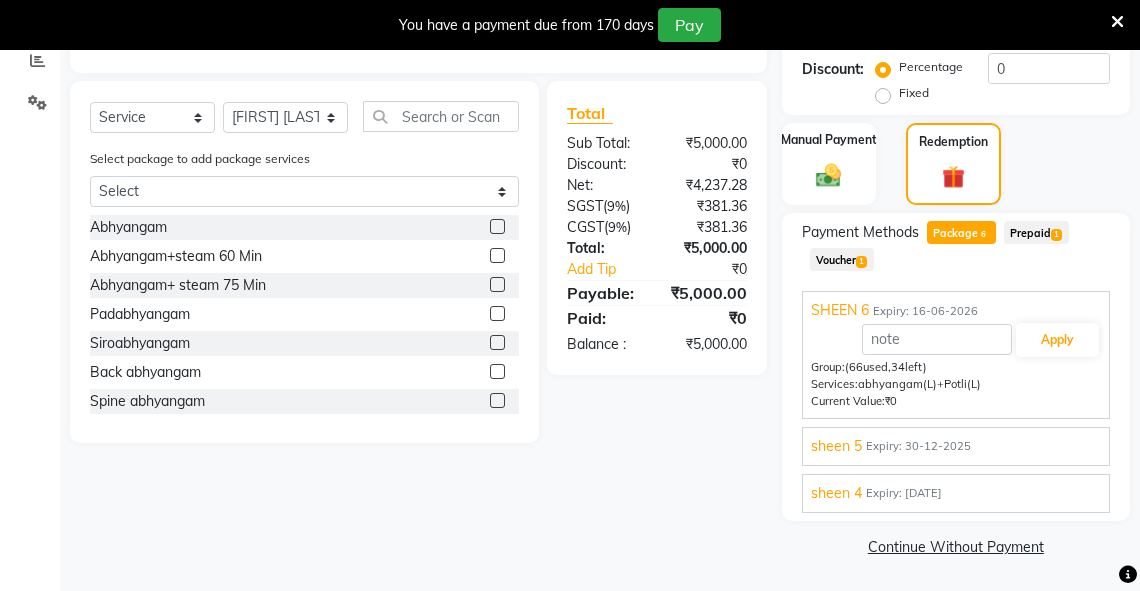 scroll, scrollTop: 476, scrollLeft: 0, axis: vertical 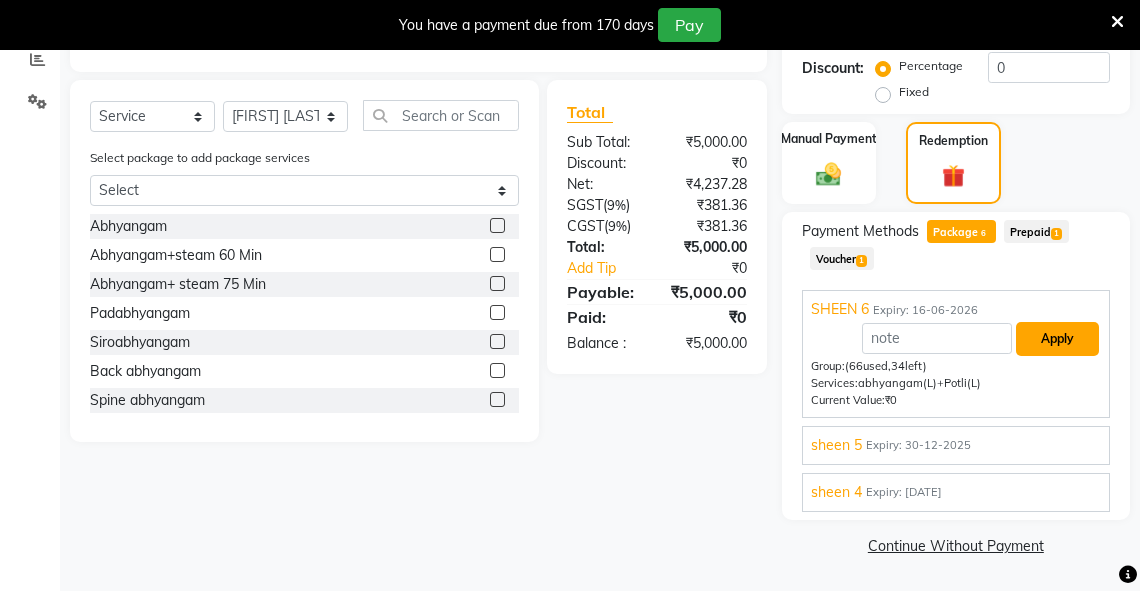 click on "Apply" at bounding box center [1057, 339] 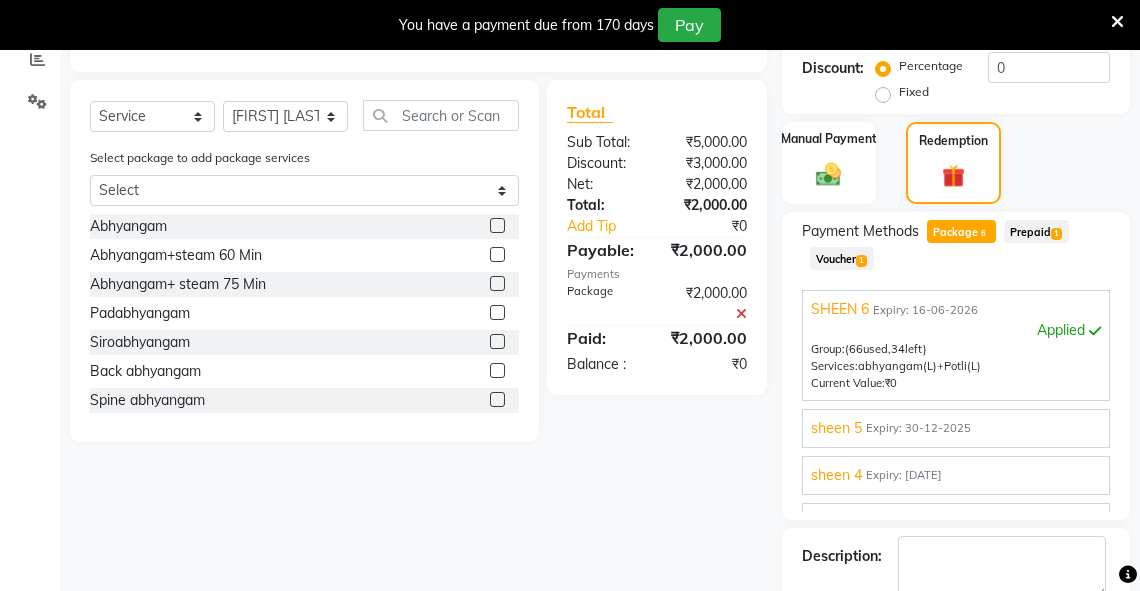 scroll, scrollTop: 120, scrollLeft: 0, axis: vertical 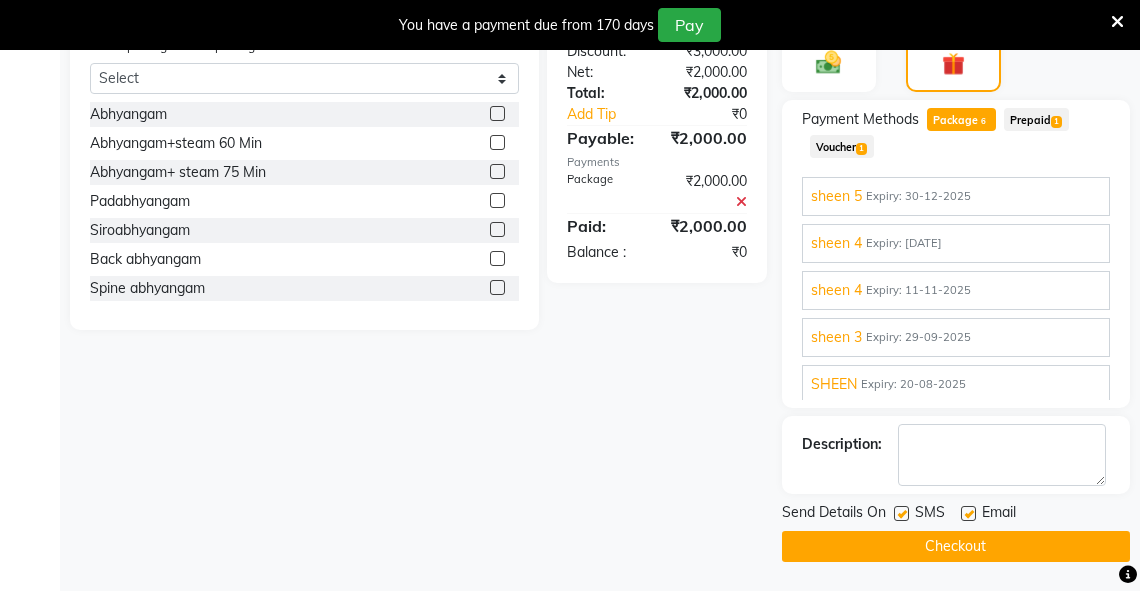 click on "Checkout" 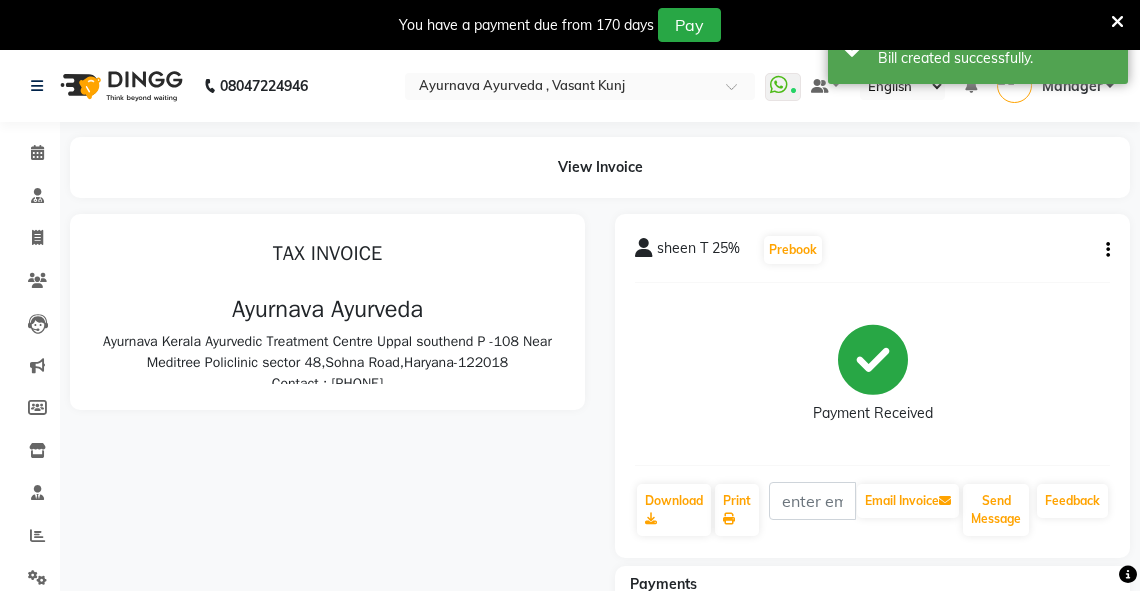 scroll, scrollTop: 0, scrollLeft: 0, axis: both 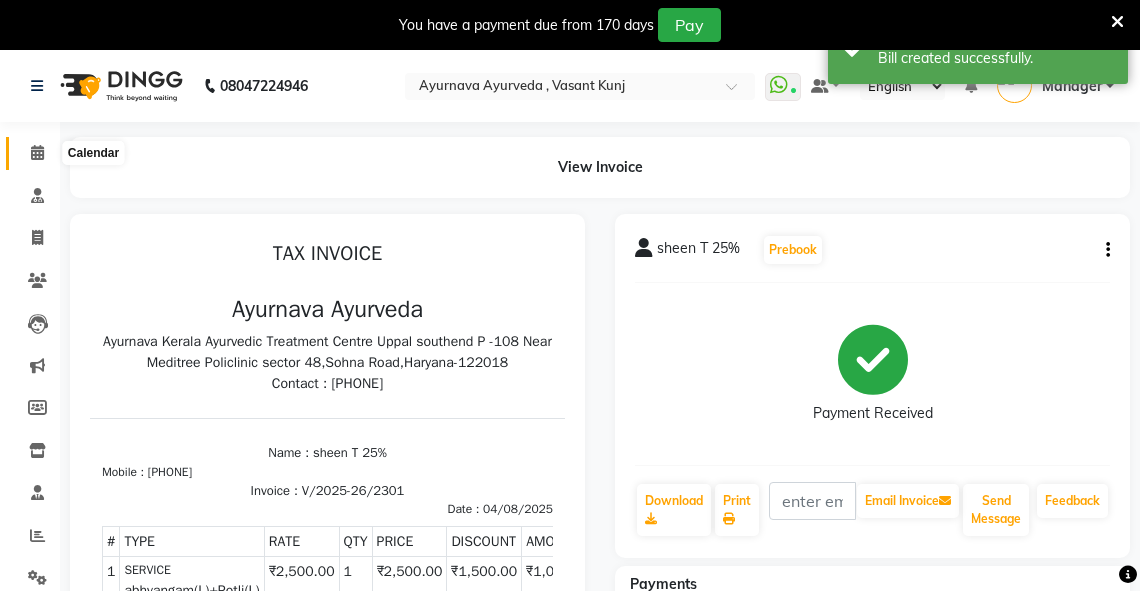 click 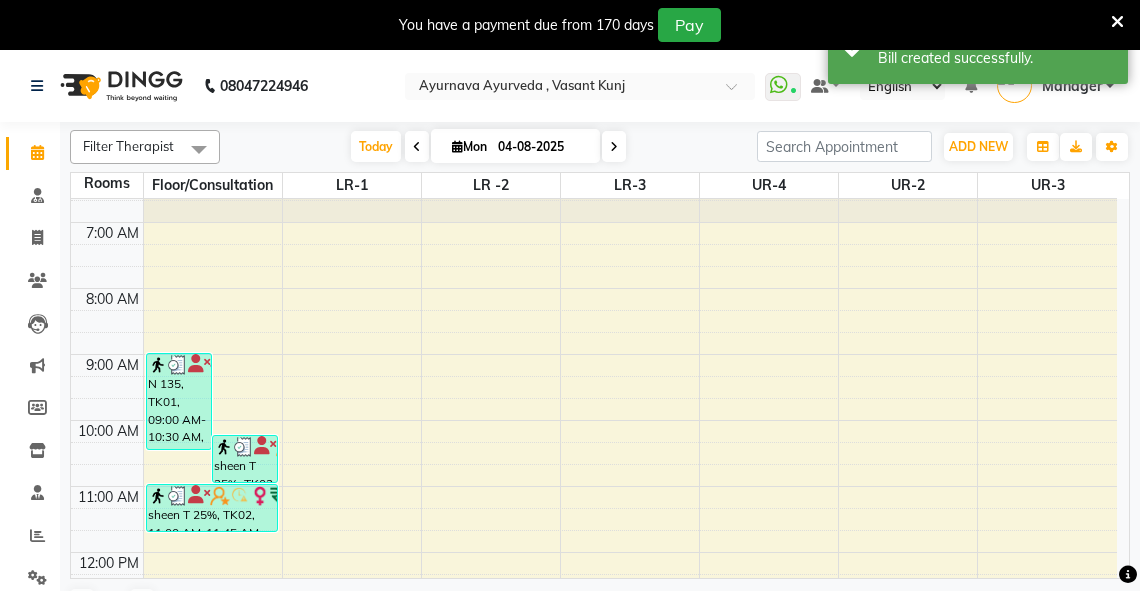 scroll, scrollTop: 80, scrollLeft: 0, axis: vertical 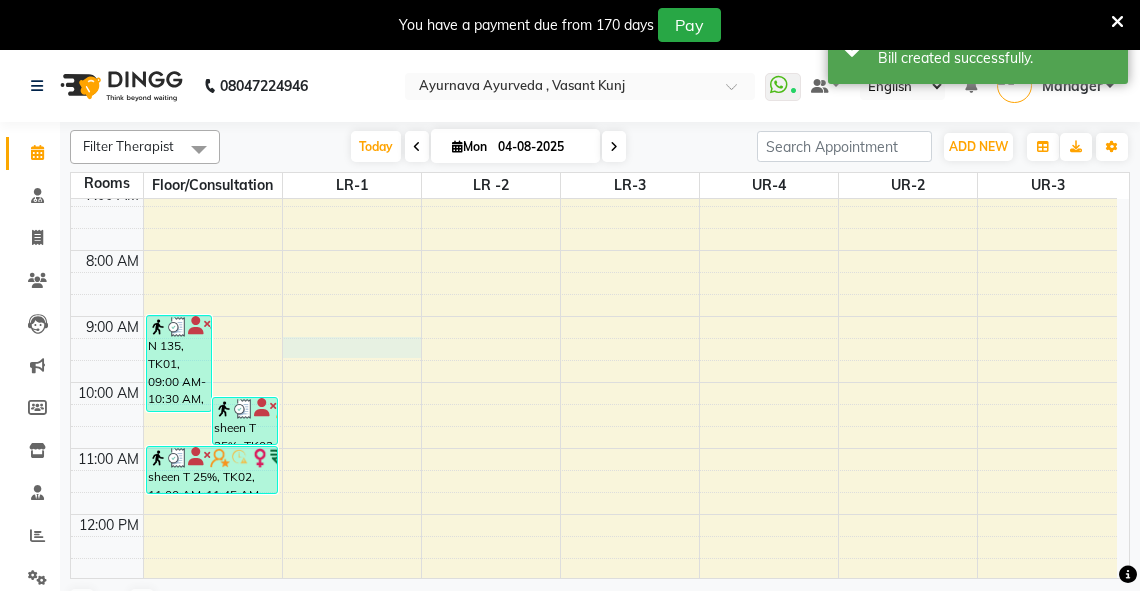 click on "6:00 AM 7:00 AM 8:00 AM 9:00 AM 10:00 AM 11:00 AM 12:00 PM 1:00 PM 2:00 PM 3:00 PM 4:00 PM 5:00 PM 6:00 PM 7:00 PM 8:00 PM kushboo singh N 135, TK01, 09:00 AM-10:30 AM, Abhyangampotli steam sheen T 25%, TK02, 10:15 AM-11:00 AM, abhyangam(L)+Potli(L) sheen T 25%, TK02, 11:00 AM-11:45 AM, abhyangam(L)+Potli(L)" at bounding box center [594, 613] 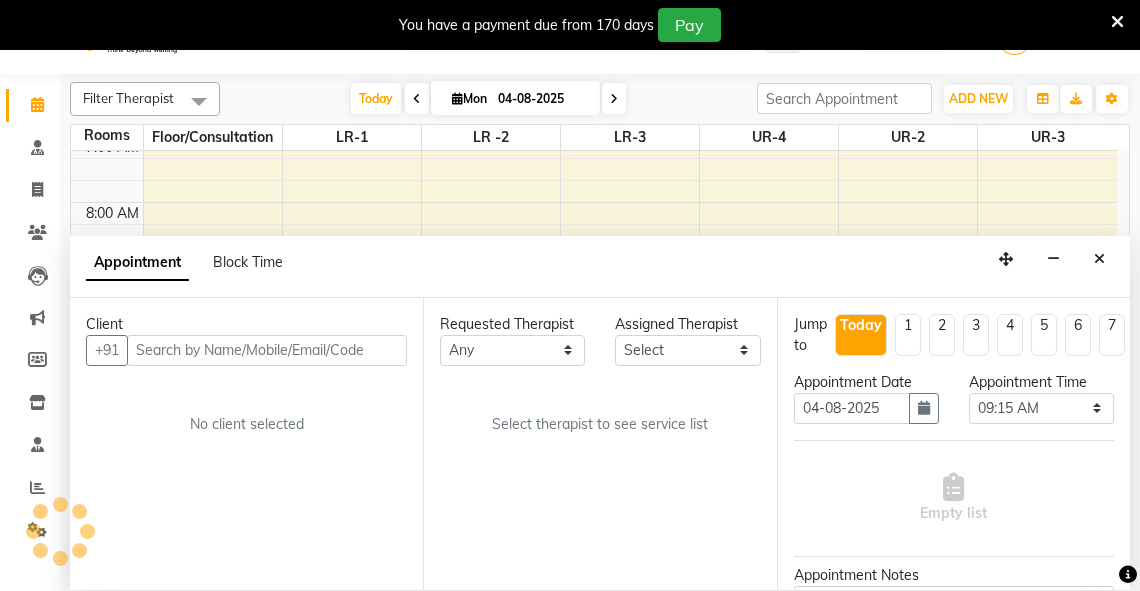 scroll, scrollTop: 50, scrollLeft: 0, axis: vertical 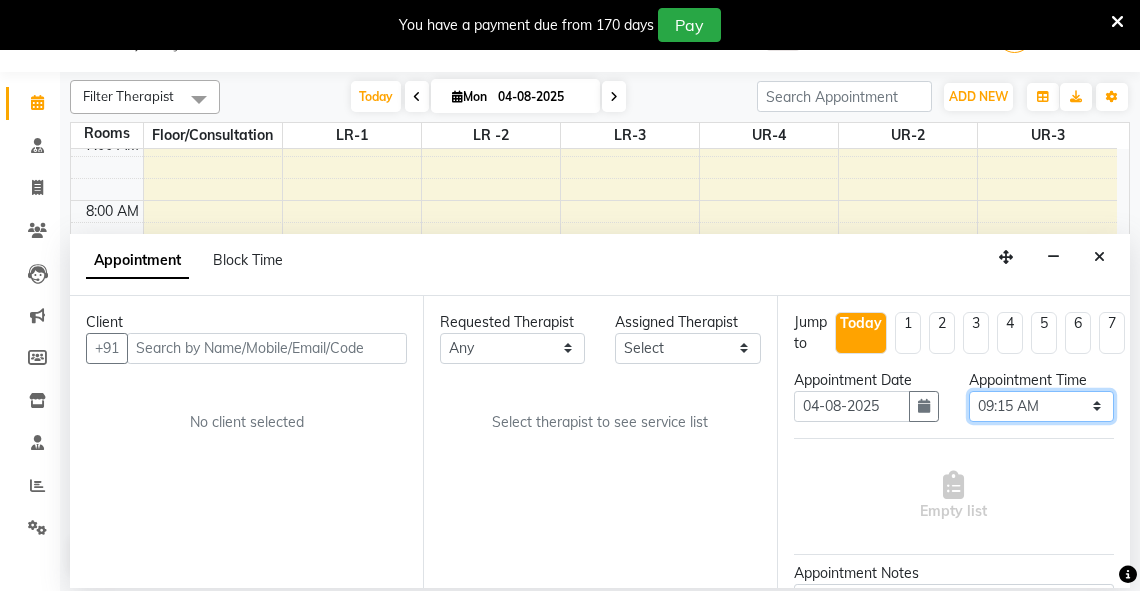 click on "Select 07:00 AM 07:15 AM 07:30 AM 07:45 AM 08:00 AM 08:15 AM 08:30 AM 08:45 AM 09:00 AM 09:15 AM 09:30 AM 09:45 AM 10:00 AM 10:15 AM 10:30 AM 10:45 AM 11:00 AM 11:15 AM 11:30 AM 11:45 AM 12:00 PM 12:15 PM 12:30 PM 12:45 PM 01:00 PM 01:15 PM 01:30 PM 01:45 PM 02:00 PM 02:15 PM 02:30 PM 02:45 PM 03:00 PM 03:15 PM 03:30 PM 03:45 PM 04:00 PM 04:15 PM 04:30 PM 04:45 PM 05:00 PM 05:15 PM 05:30 PM 05:45 PM 06:00 PM 06:15 PM 06:30 PM 06:45 PM 07:00 PM 07:15 PM 07:30 PM 07:45 PM 08:00 PM" at bounding box center (1041, 406) 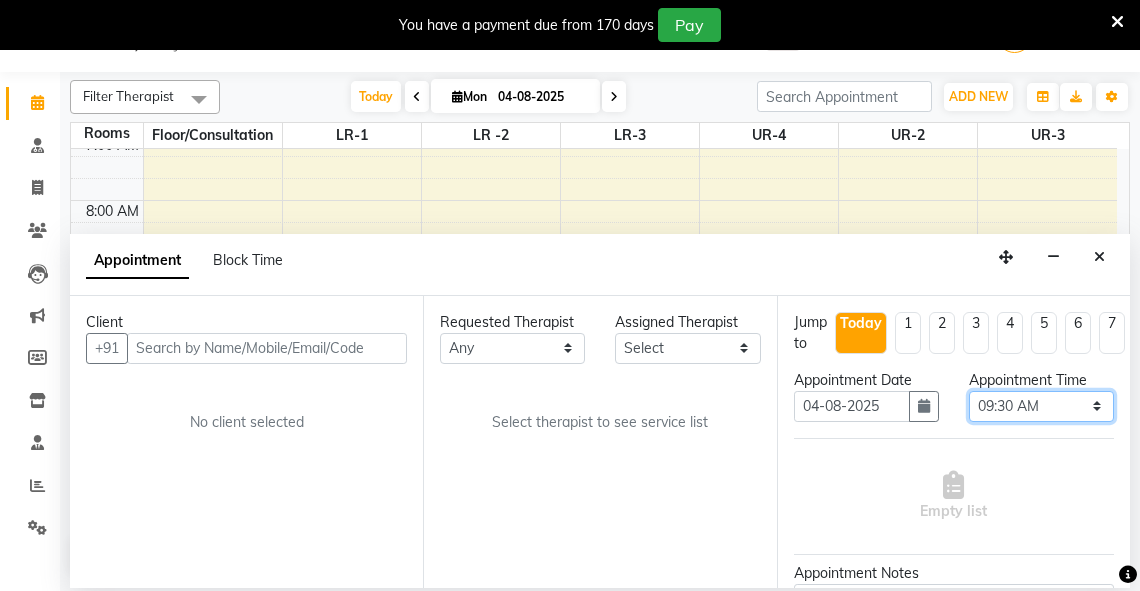 click on "Select 07:00 AM 07:15 AM 07:30 AM 07:45 AM 08:00 AM 08:15 AM 08:30 AM 08:45 AM 09:00 AM 09:15 AM 09:30 AM 09:45 AM 10:00 AM 10:15 AM 10:30 AM 10:45 AM 11:00 AM 11:15 AM 11:30 AM 11:45 AM 12:00 PM 12:15 PM 12:30 PM 12:45 PM 01:00 PM 01:15 PM 01:30 PM 01:45 PM 02:00 PM 02:15 PM 02:30 PM 02:45 PM 03:00 PM 03:15 PM 03:30 PM 03:45 PM 04:00 PM 04:15 PM 04:30 PM 04:45 PM 05:00 PM 05:15 PM 05:30 PM 05:45 PM 06:00 PM 06:15 PM 06:30 PM 06:45 PM 07:00 PM 07:15 PM 07:30 PM 07:45 PM 08:00 PM" at bounding box center [1041, 406] 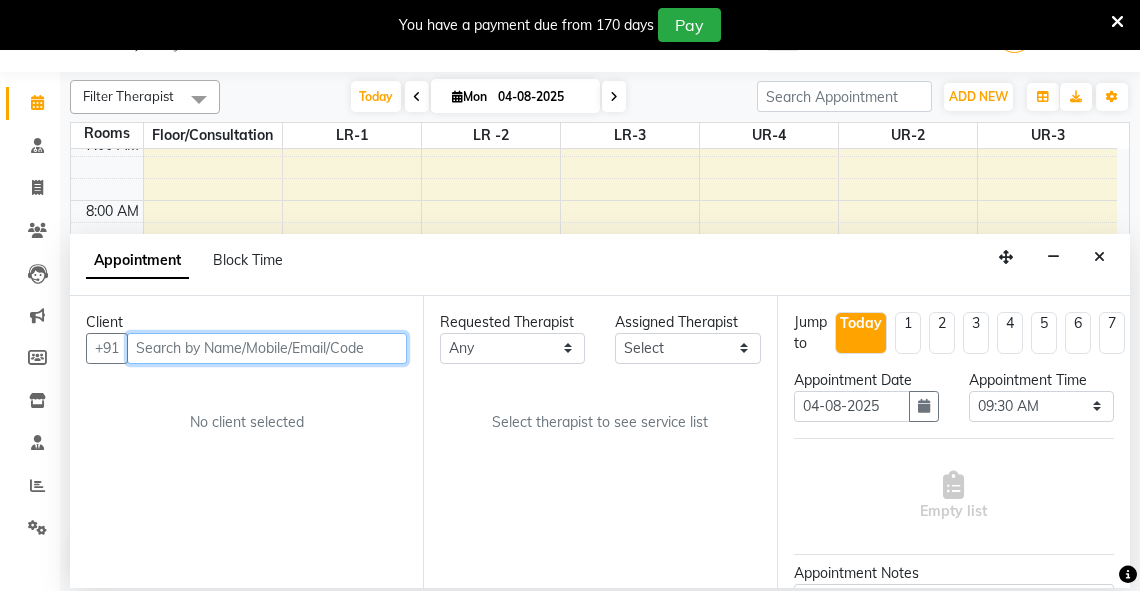 click at bounding box center [267, 348] 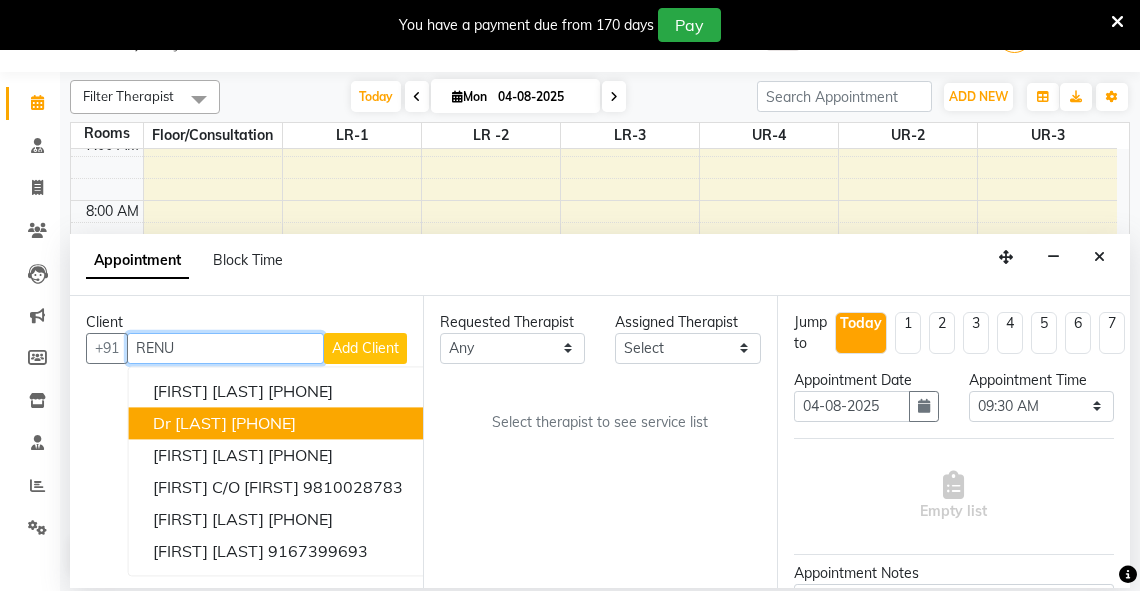 click on "[PHONE]" at bounding box center (263, 423) 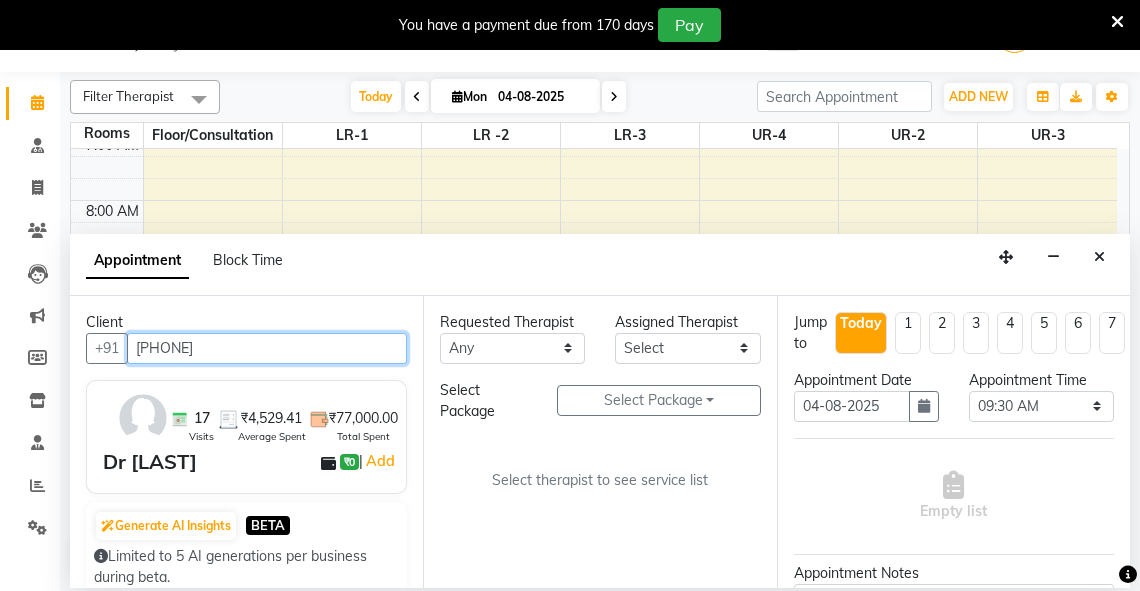 type on "[PHONE]" 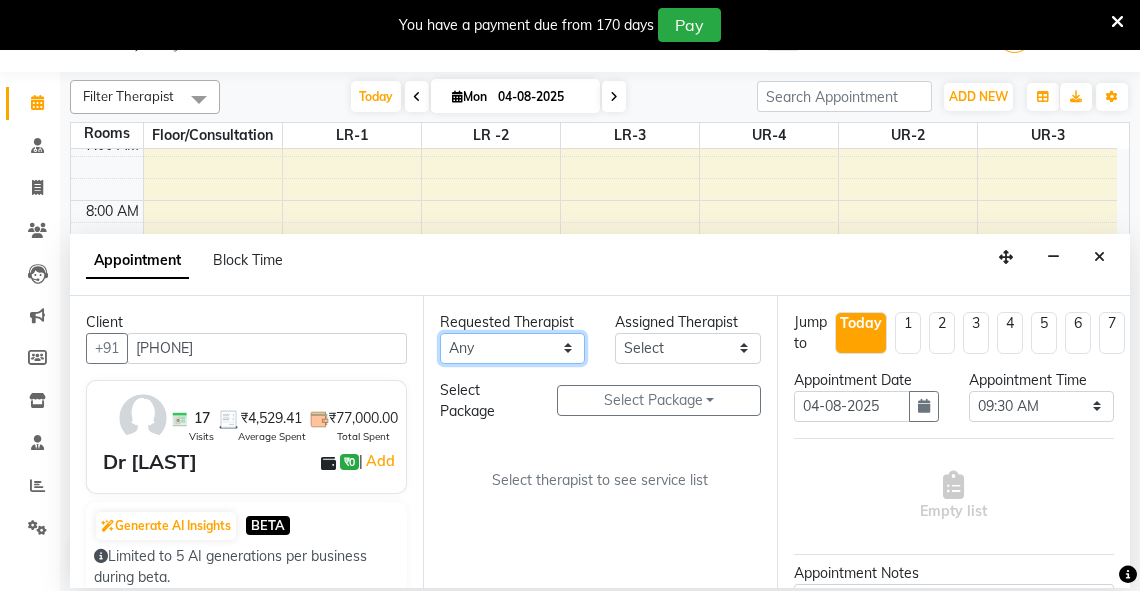 click on "Any Adarsh Akshaya V Aleena Thankachan Anakha A K Anaswara N anusha  Dhaneesha Dr JIJI K P elizabeth gopika Guddu Maurya JISHNU maneesha a Manoj K M OTHER BRANCH Sardinia Shyamjith Vineeth Vijayan vishnu priya yadhu" at bounding box center (512, 348) 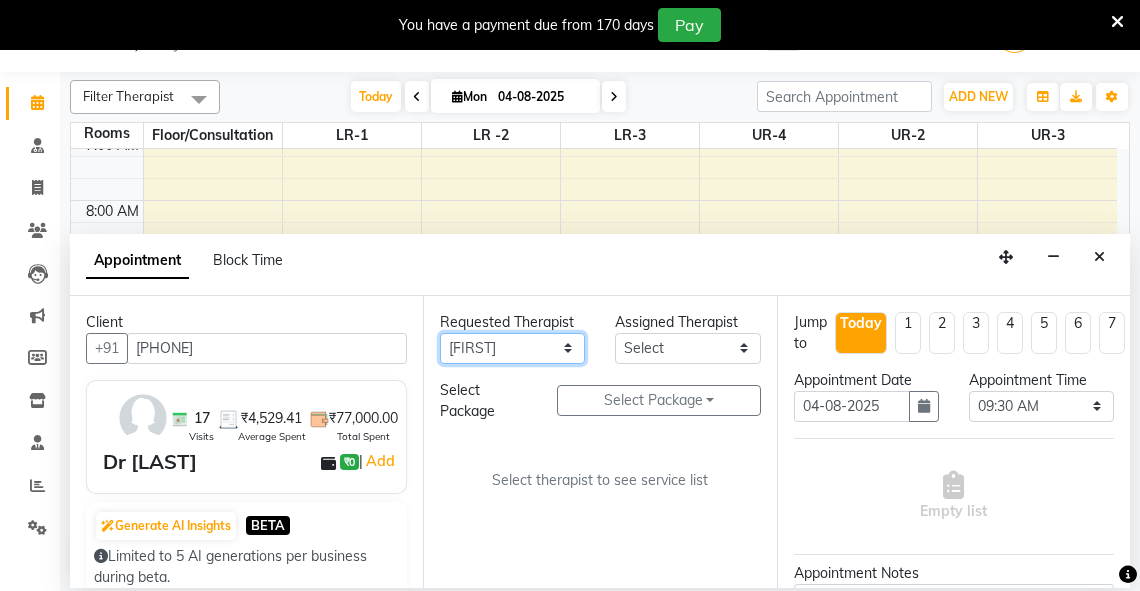 click on "Any Adarsh Akshaya V Aleena Thankachan Anakha A K Anaswara N anusha  Dhaneesha Dr JIJI K P elizabeth gopika Guddu Maurya JISHNU maneesha a Manoj K M OTHER BRANCH Sardinia Shyamjith Vineeth Vijayan vishnu priya yadhu" at bounding box center [512, 348] 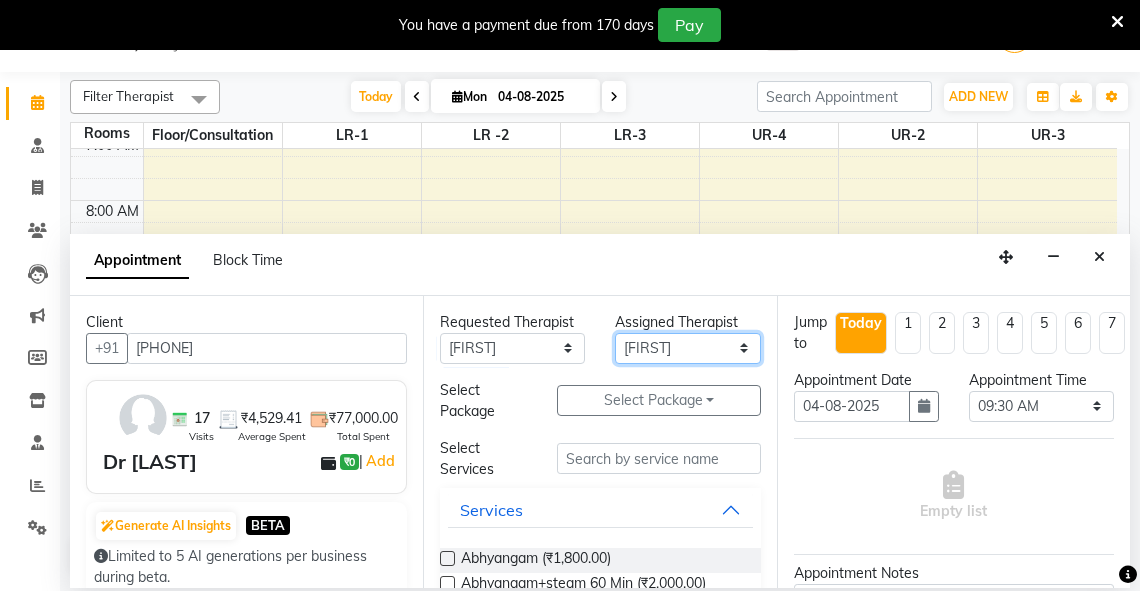 click on "Select Adarsh Akshaya V Aleena Thankachan Anakha A K Anaswara N anusha  Dhaneesha Dr JIJI K P elizabeth gopika Guddu Maurya JISHNU maneesha a Manoj K M OTHER BRANCH Sardinia Shyamjith Vineeth Vijayan vishnu priya yadhu" at bounding box center [687, 348] 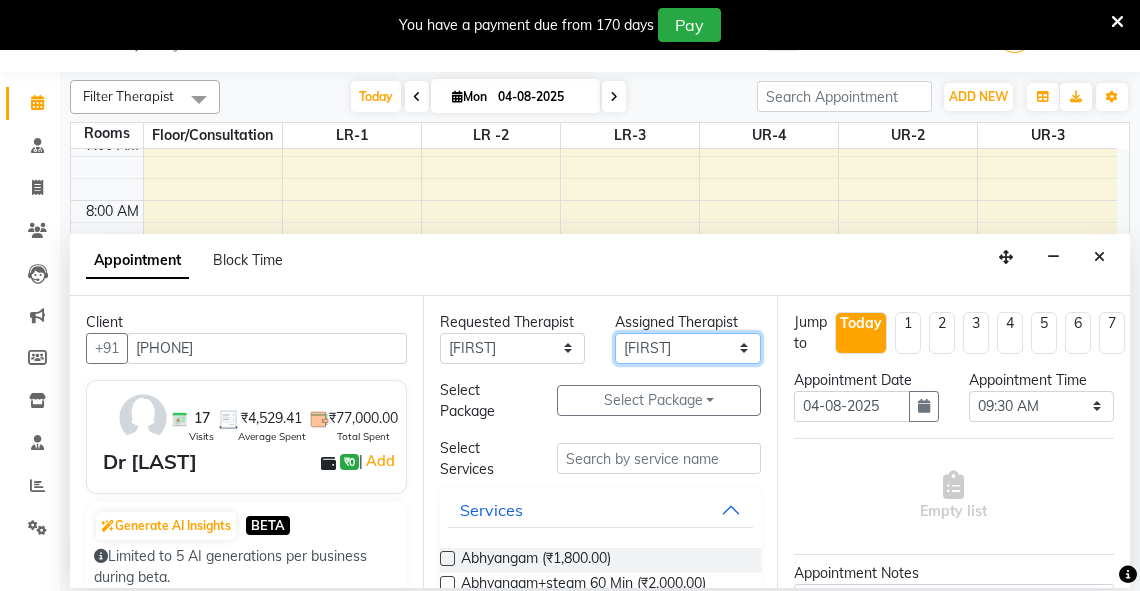 select on "71499" 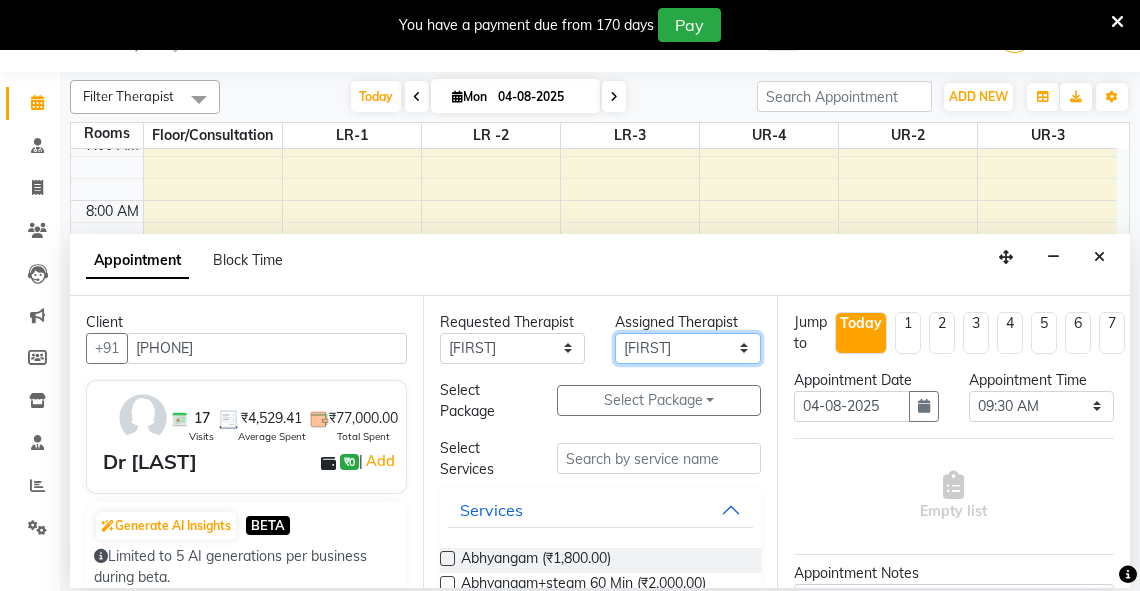 click on "Select Adarsh Akshaya V Aleena Thankachan Anakha A K Anaswara N anusha  Dhaneesha Dr JIJI K P elizabeth gopika Guddu Maurya JISHNU maneesha a Manoj K M OTHER BRANCH Sardinia Shyamjith Vineeth Vijayan vishnu priya yadhu" at bounding box center (687, 348) 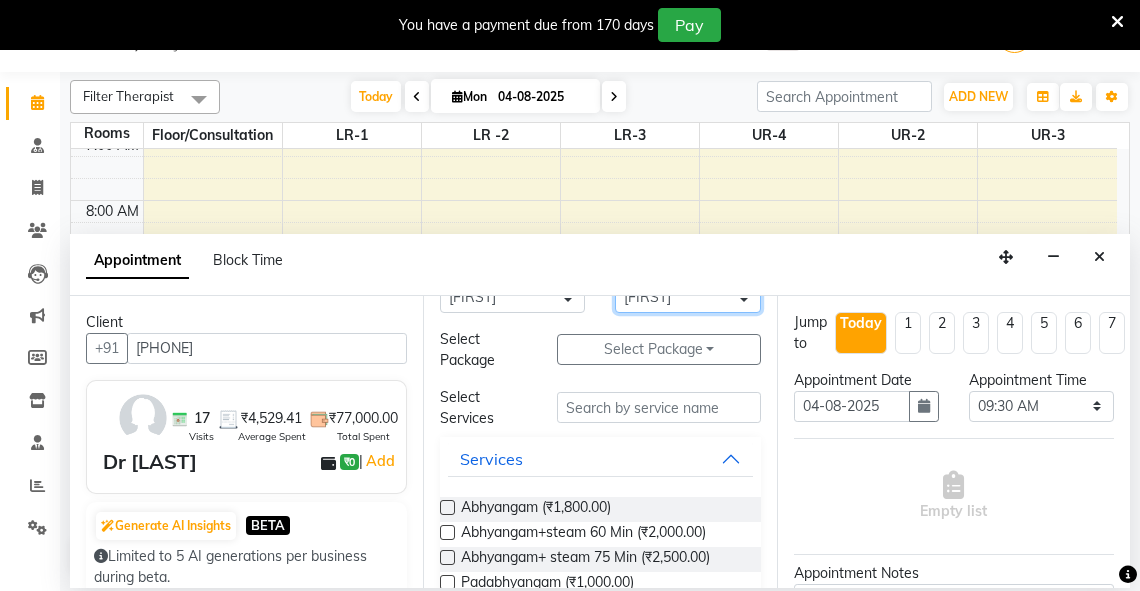 scroll, scrollTop: 160, scrollLeft: 0, axis: vertical 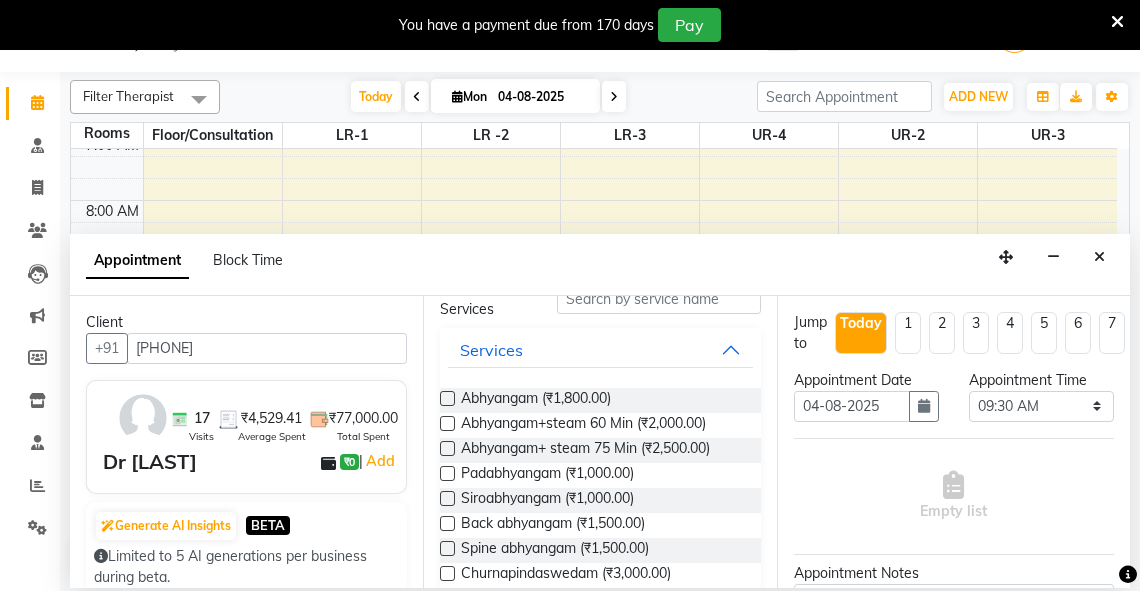 click at bounding box center [447, 448] 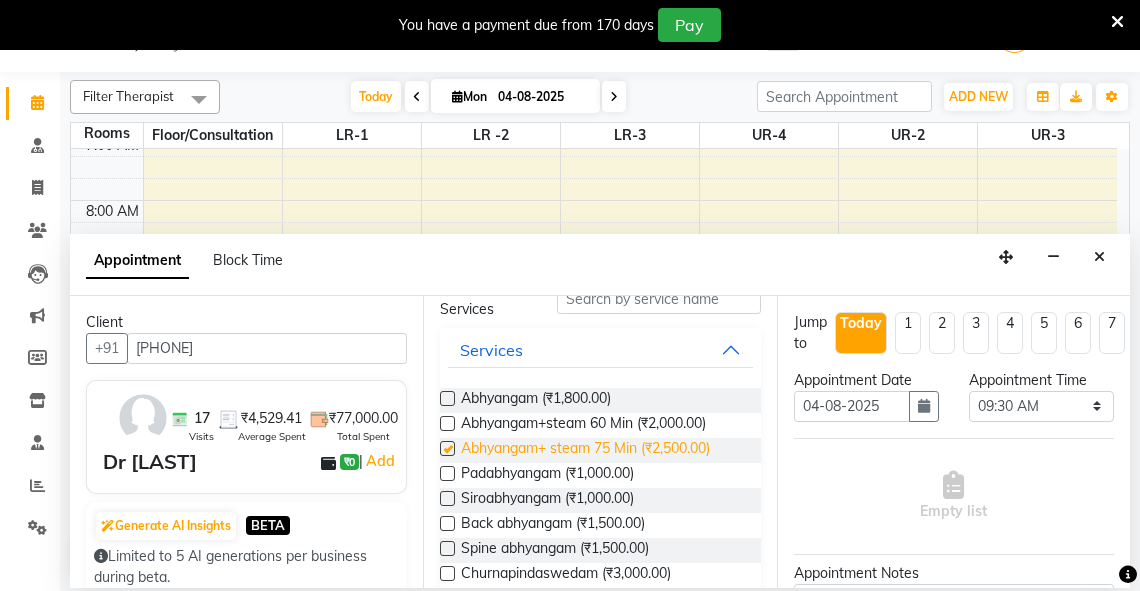 select on "2647" 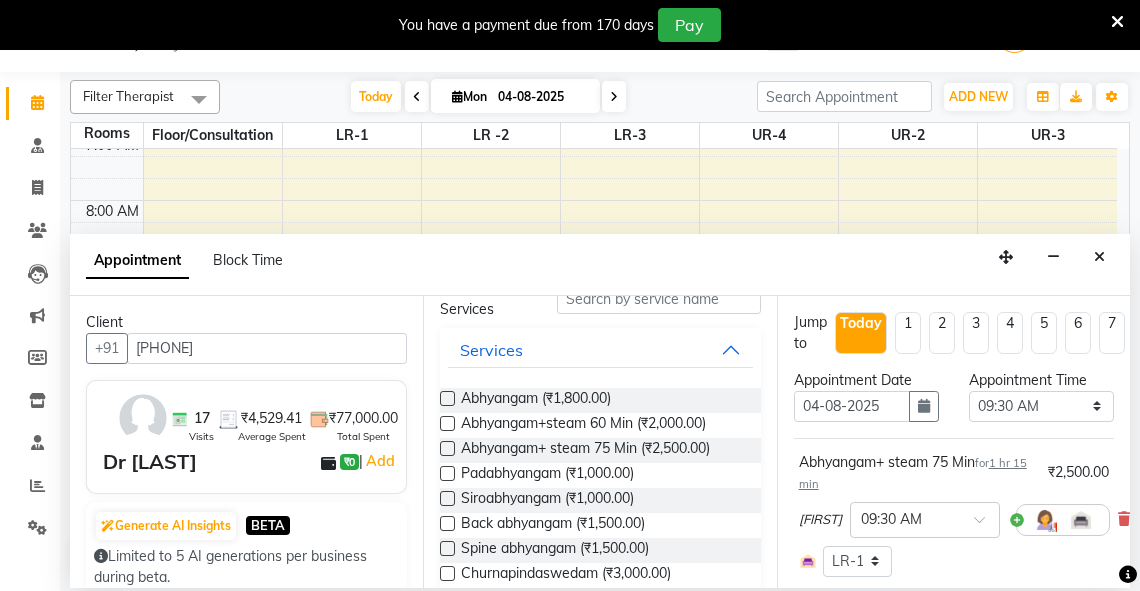 checkbox on "false" 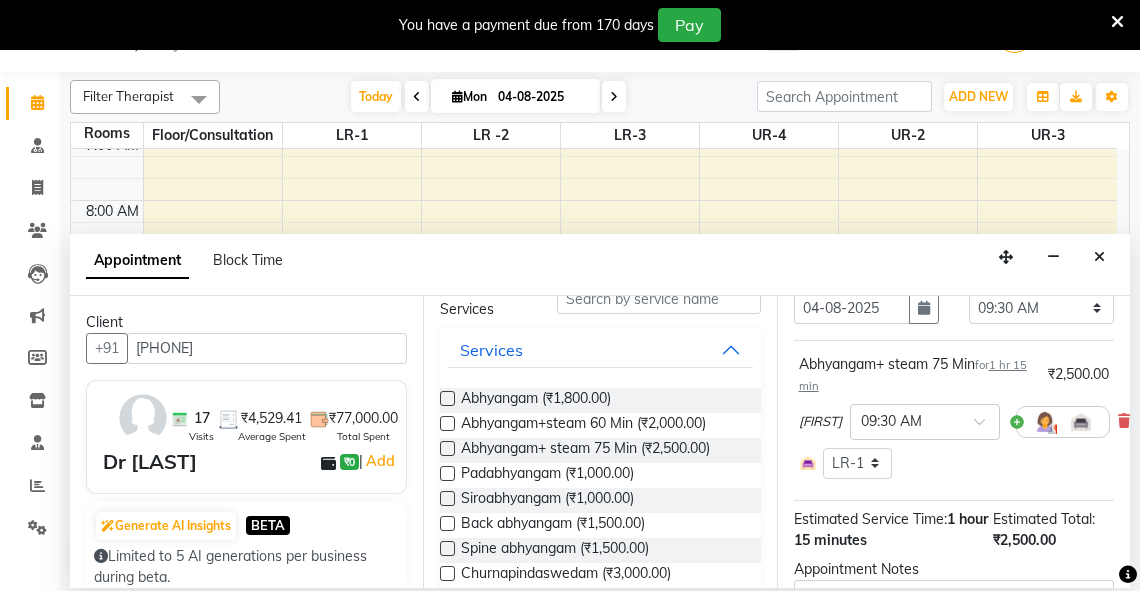 scroll, scrollTop: 334, scrollLeft: 0, axis: vertical 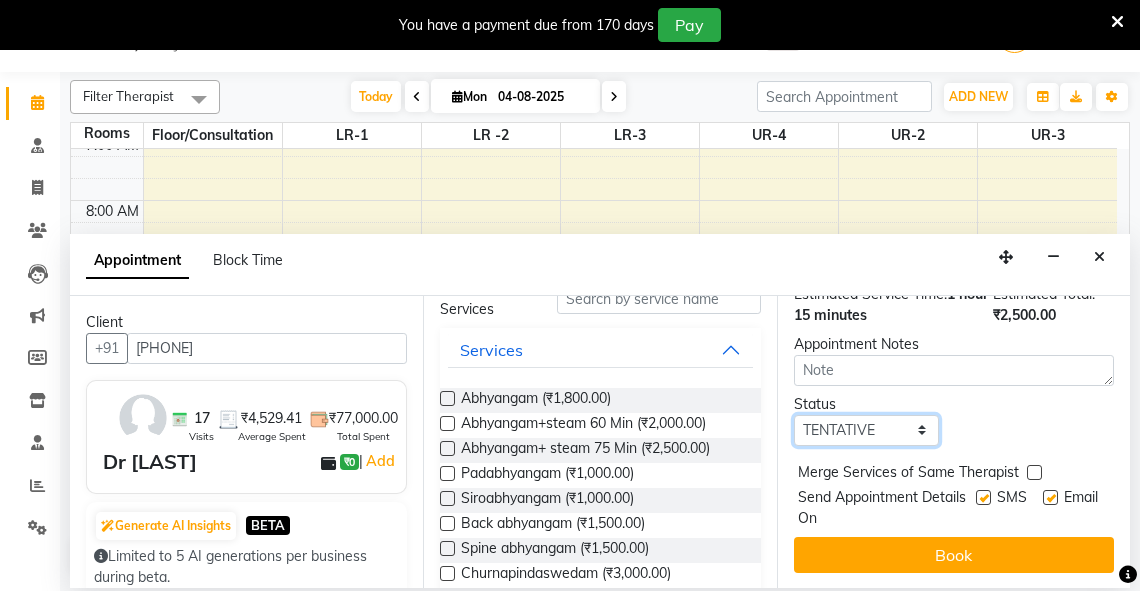 click on "Select TENTATIVE CONFIRM CHECK-IN UPCOMING" at bounding box center [866, 430] 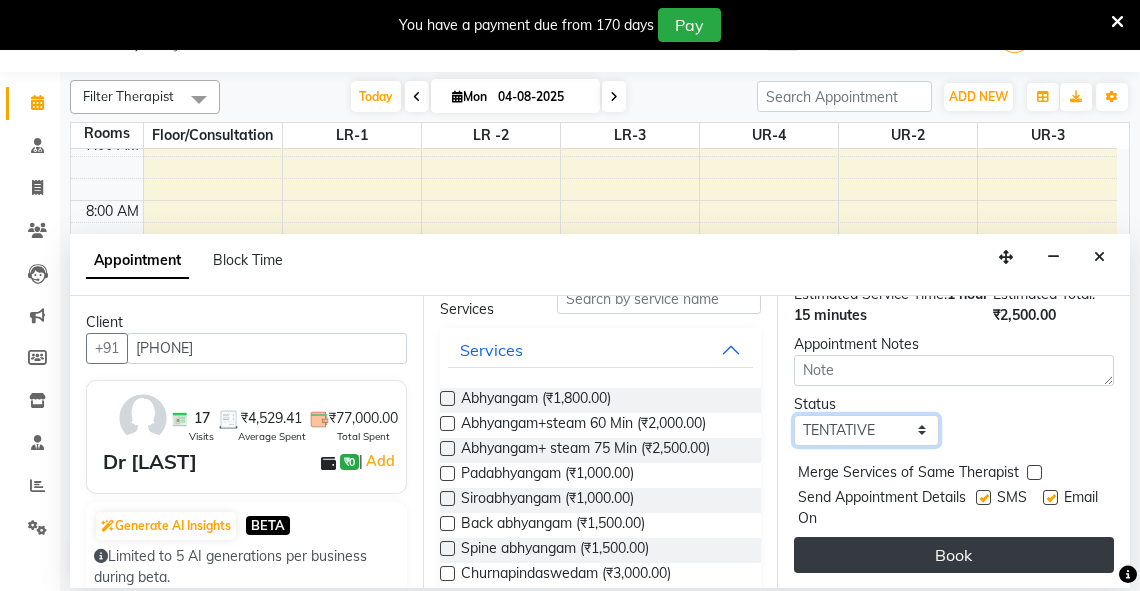 select on "check-in" 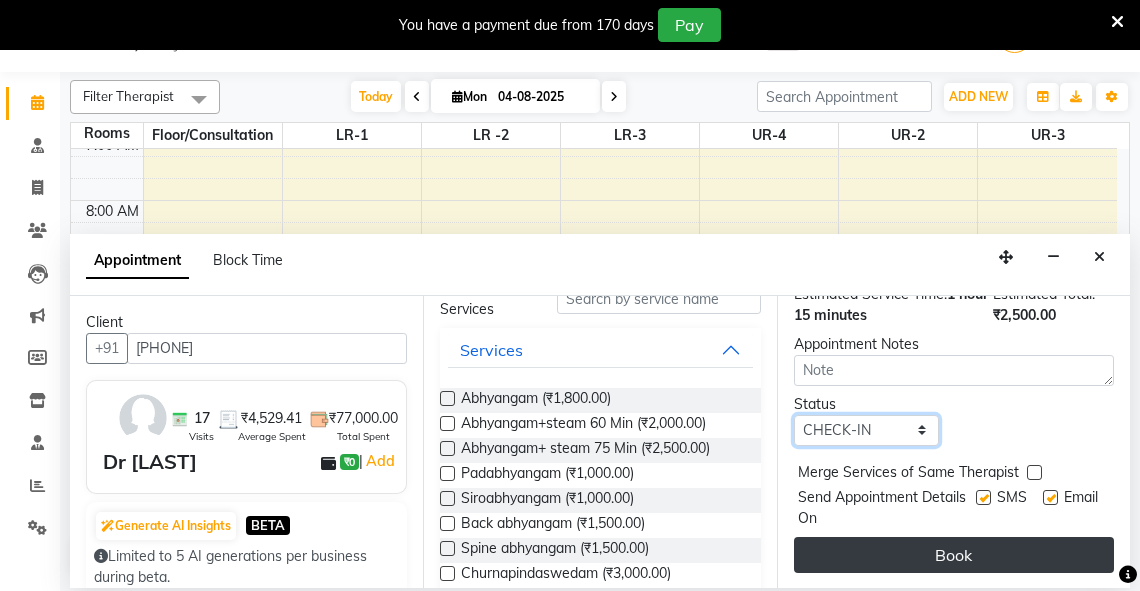 click on "Select TENTATIVE CONFIRM CHECK-IN UPCOMING" at bounding box center [866, 430] 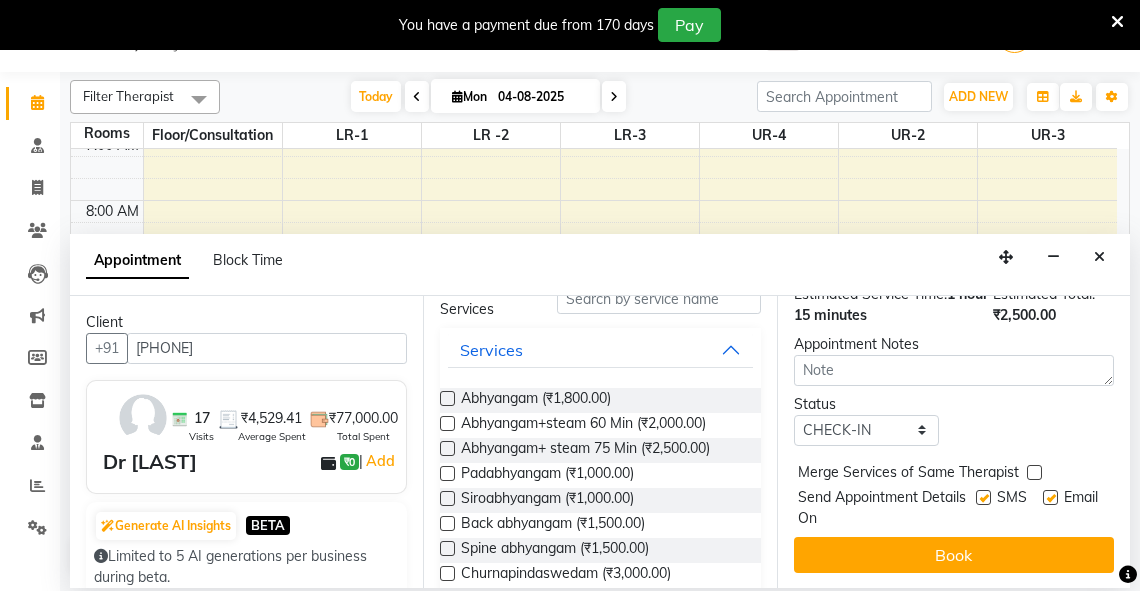 click on "Book" at bounding box center [954, 555] 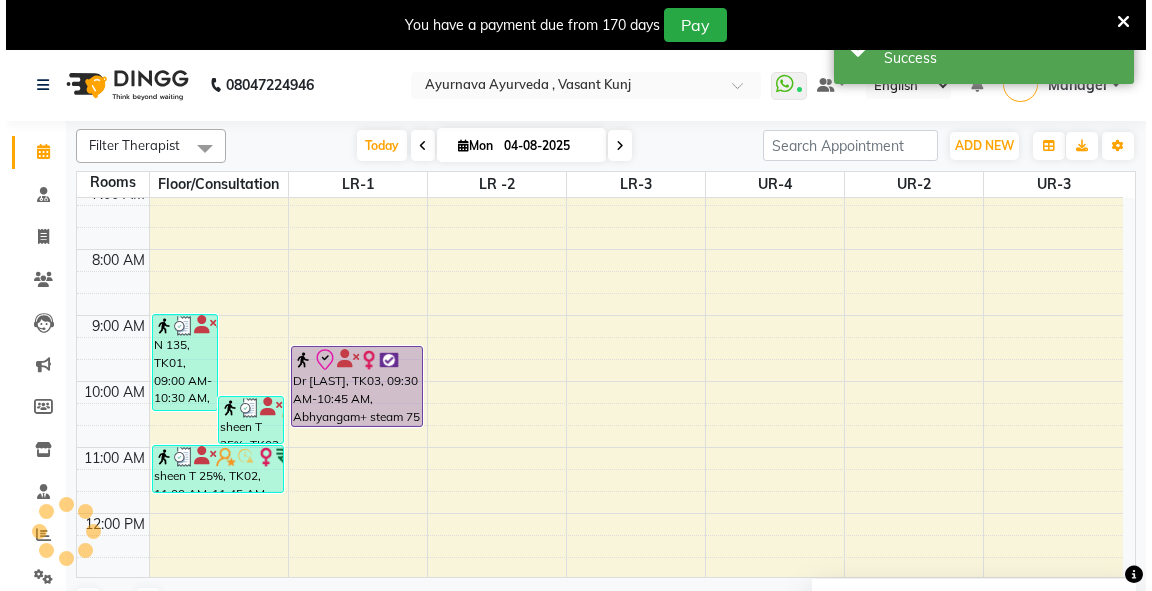 scroll, scrollTop: 0, scrollLeft: 0, axis: both 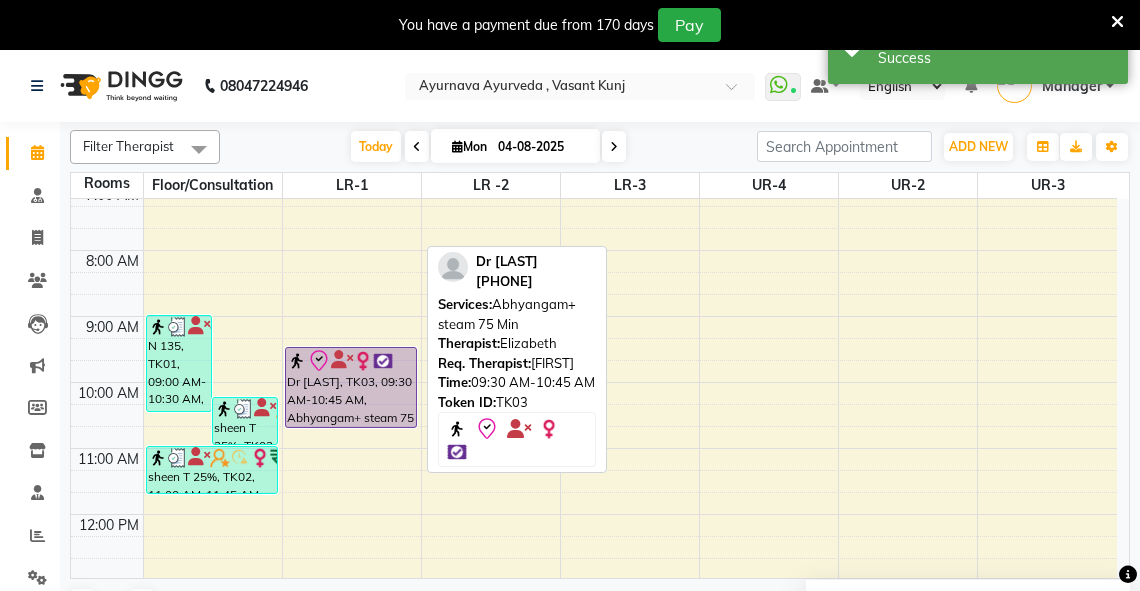 click on "Dr [LAST], TK03, 09:30 AM-10:45 AM, Abhyangam+ steam 75 Min" at bounding box center (351, 387) 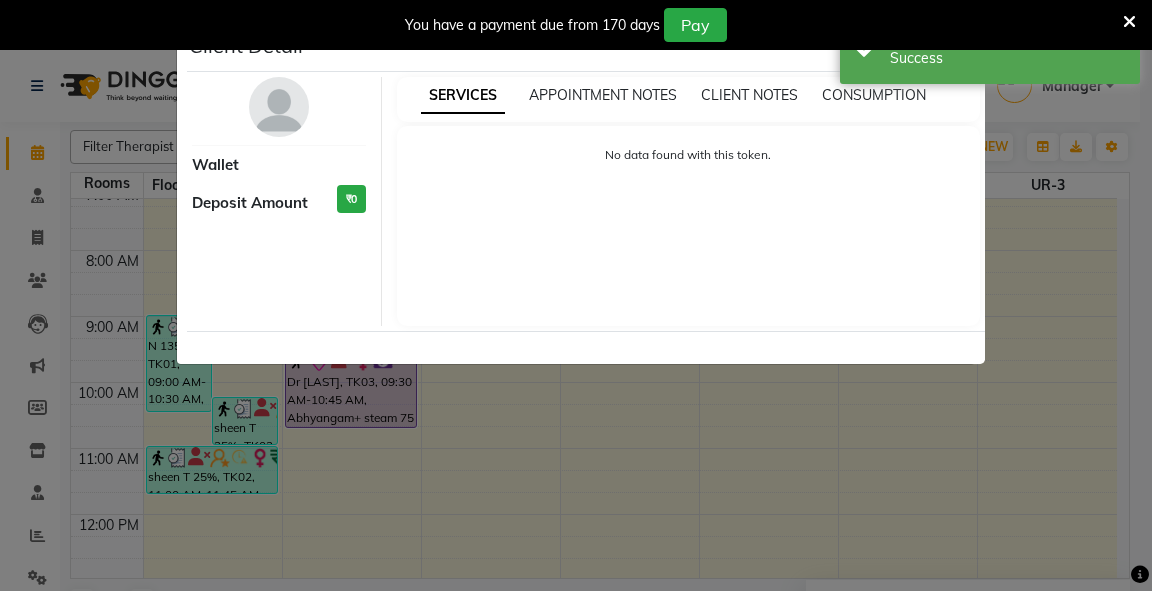 select on "8" 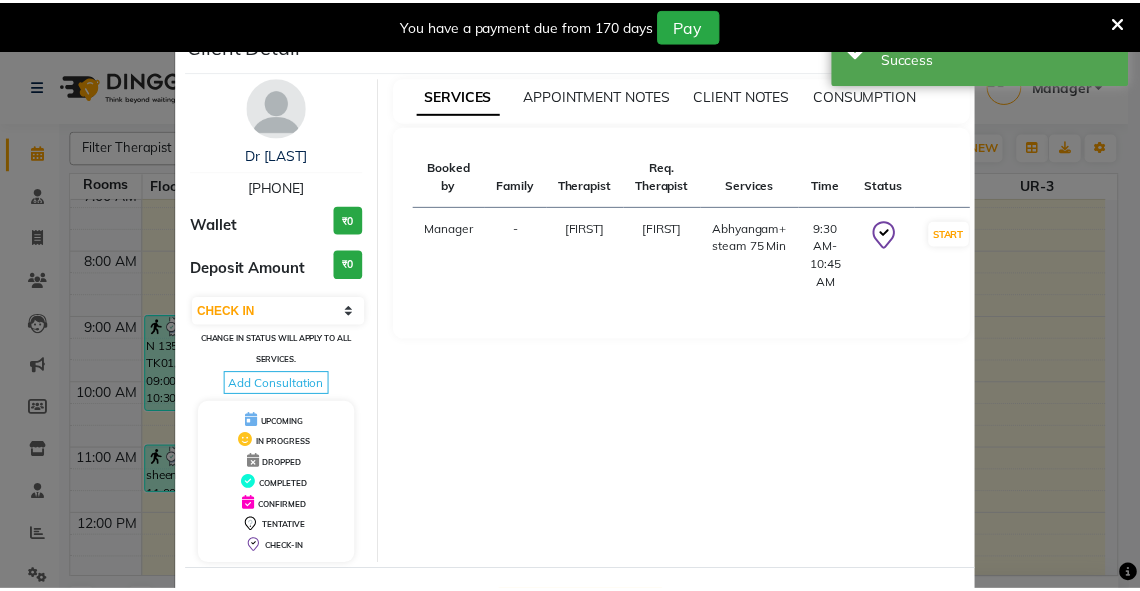 scroll, scrollTop: 78, scrollLeft: 0, axis: vertical 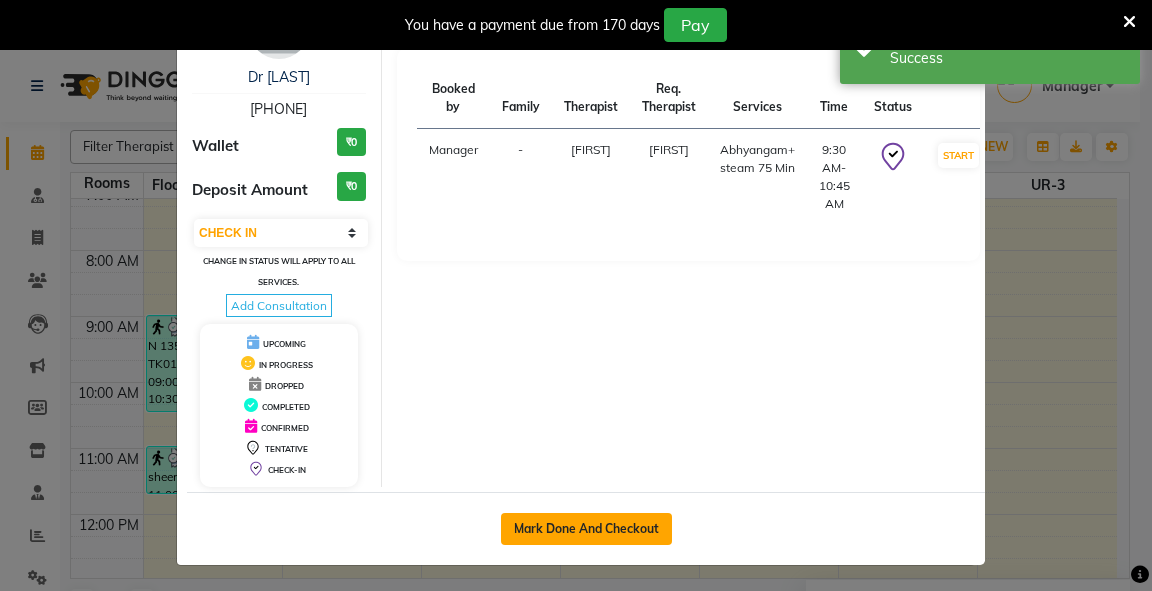 click on "Mark Done And Checkout" 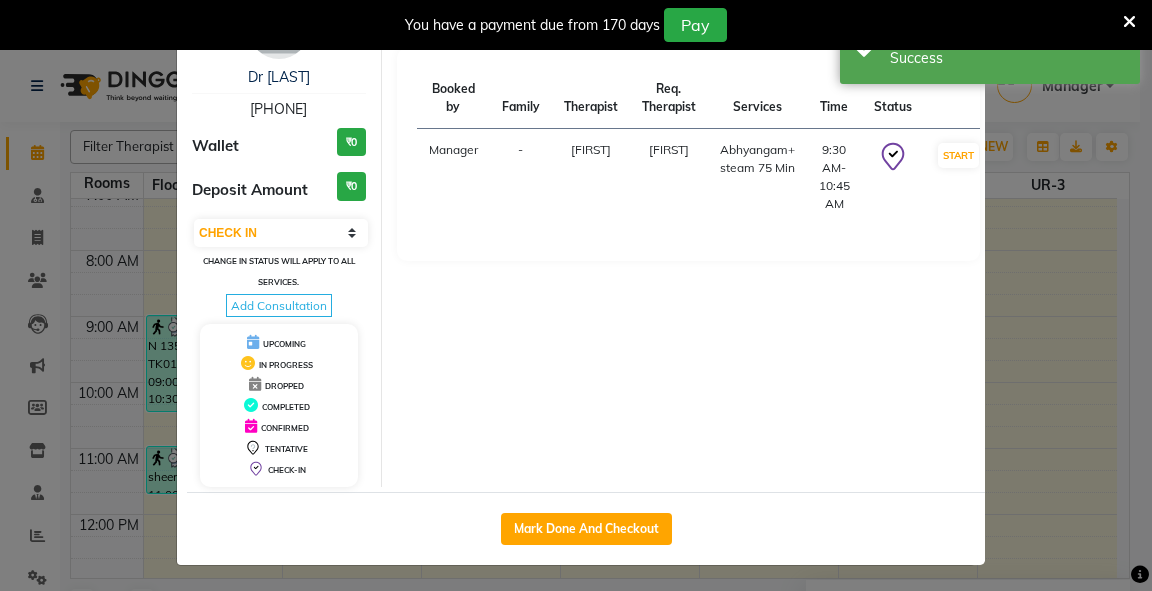 select on "5571" 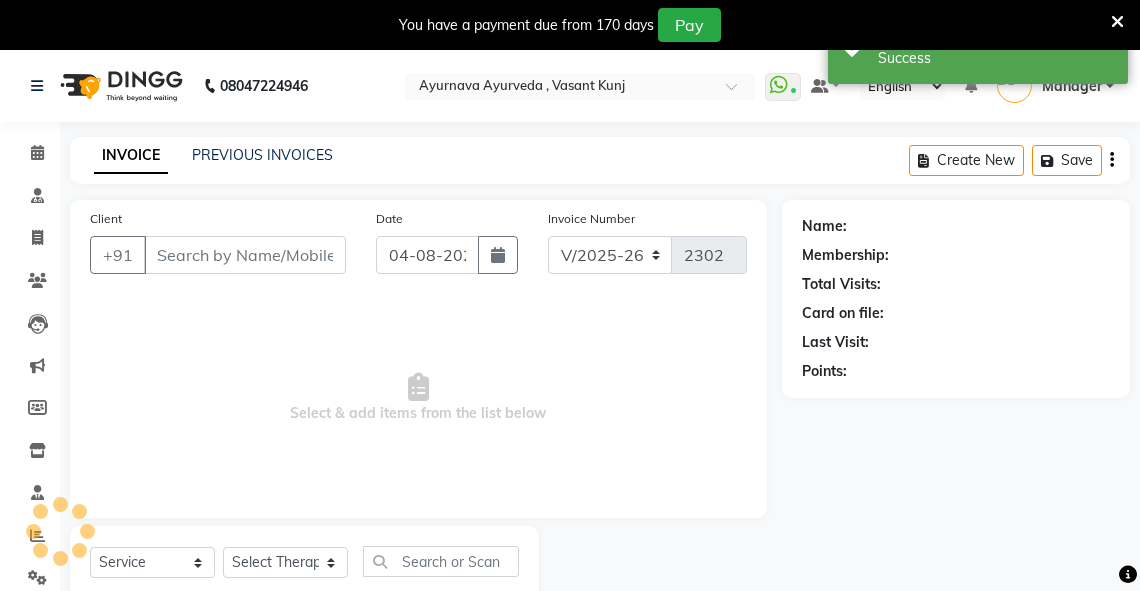 type on "[PHONE]" 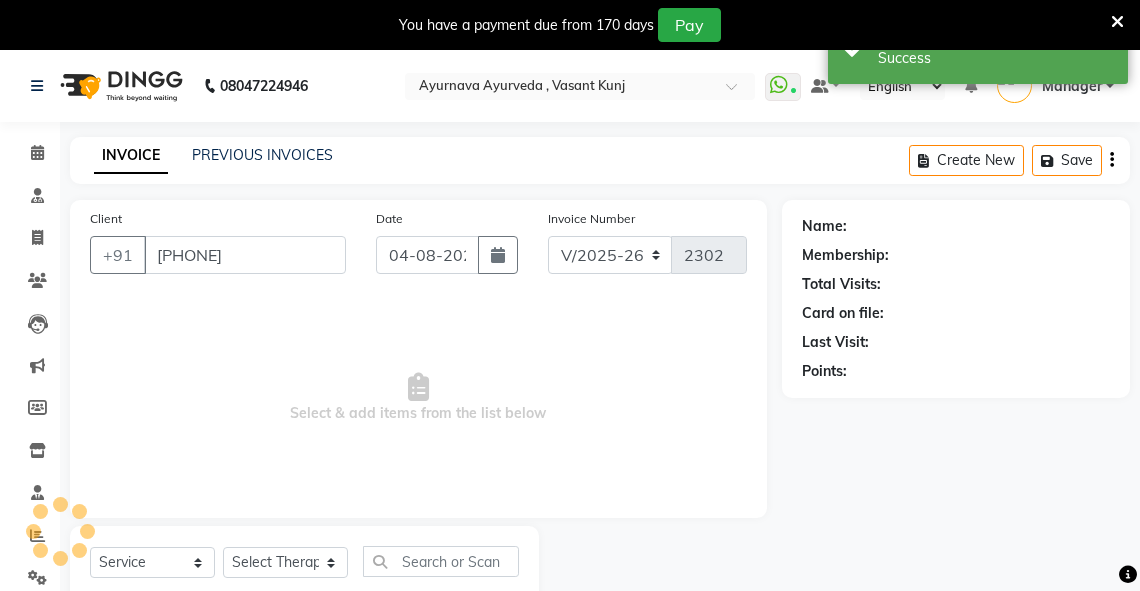 select on "71499" 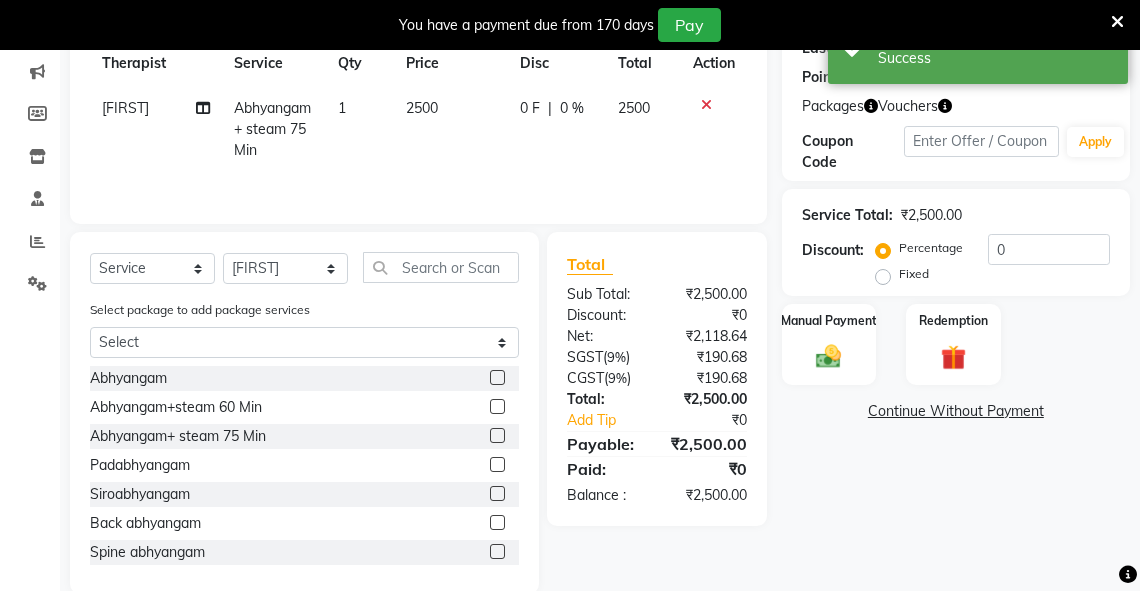 scroll, scrollTop: 320, scrollLeft: 0, axis: vertical 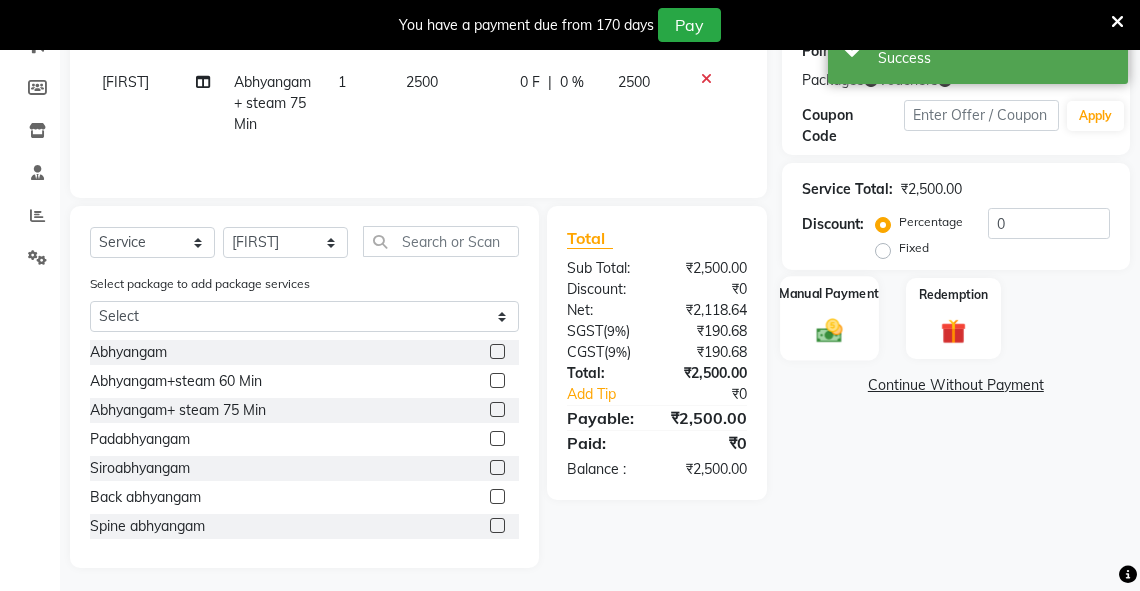 click 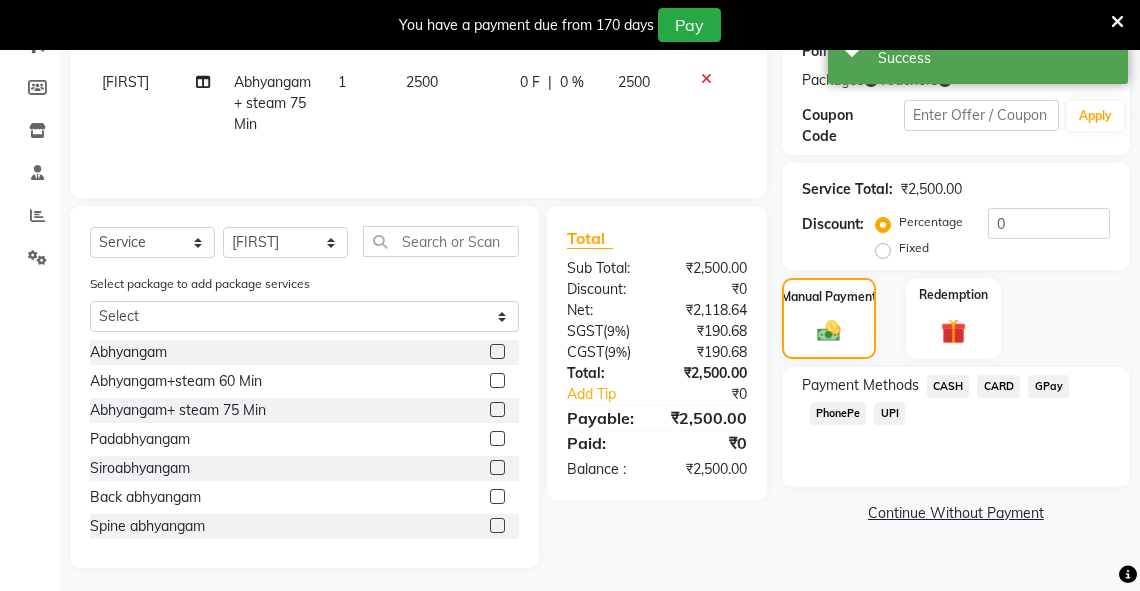 click on "UPI" 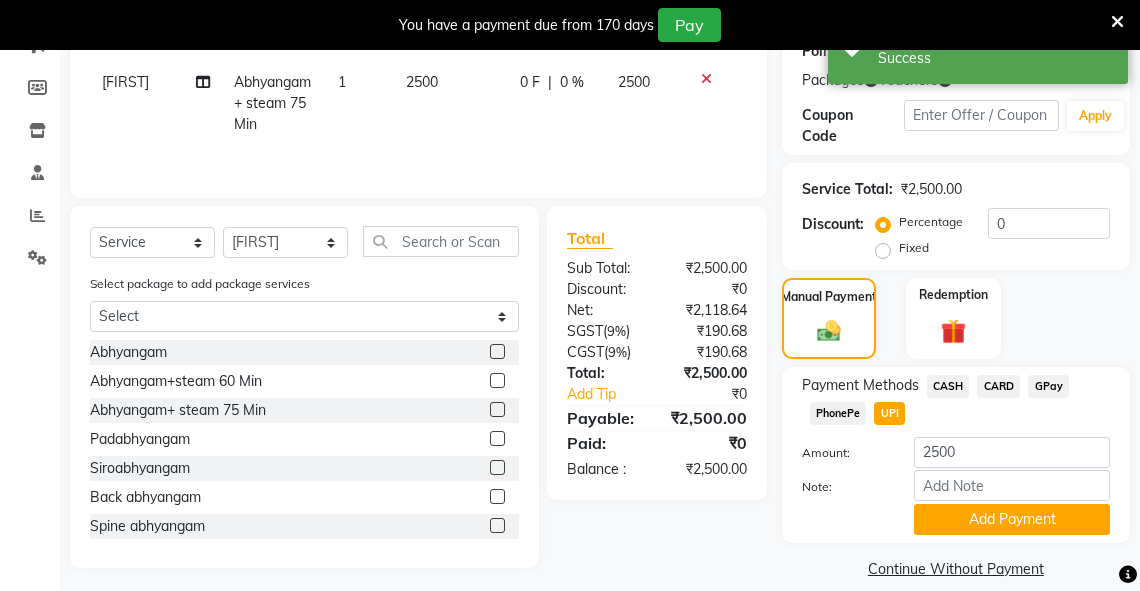 scroll, scrollTop: 344, scrollLeft: 0, axis: vertical 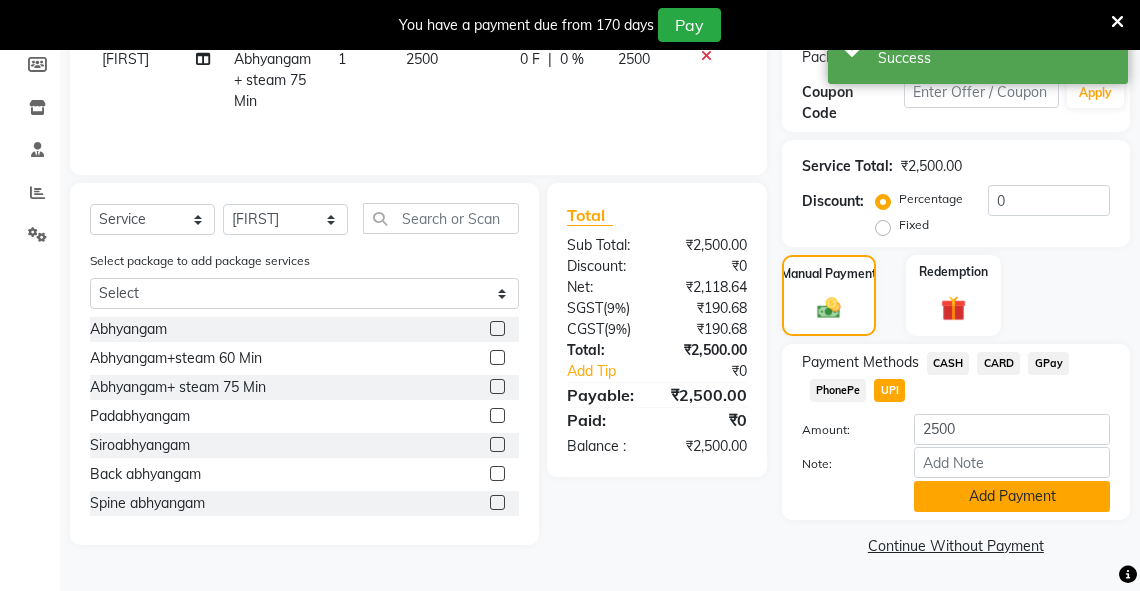 click on "Add Payment" 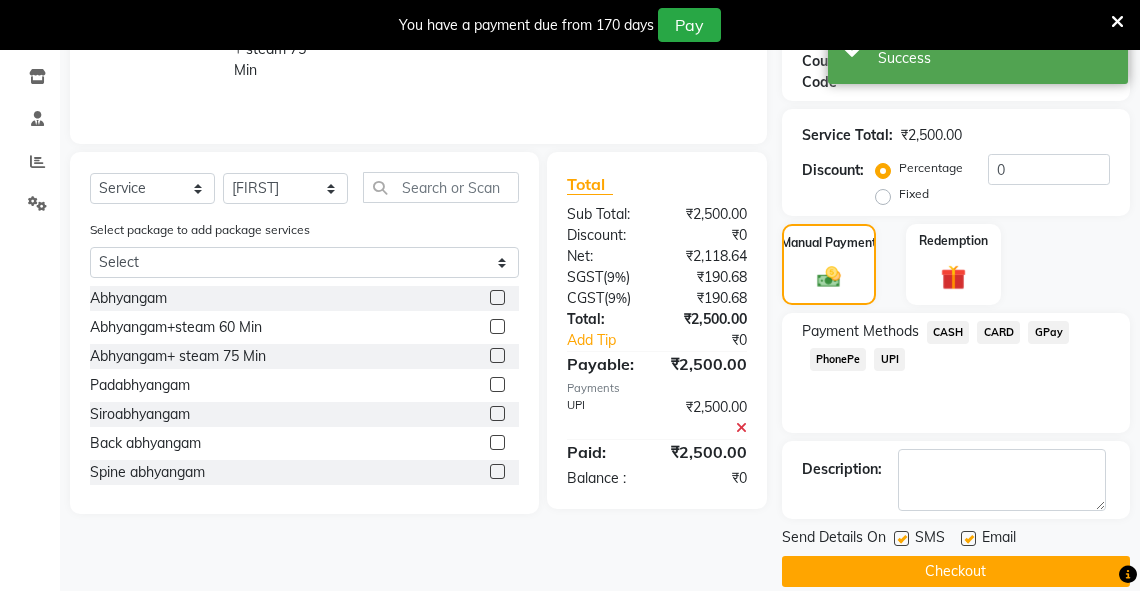 scroll, scrollTop: 398, scrollLeft: 0, axis: vertical 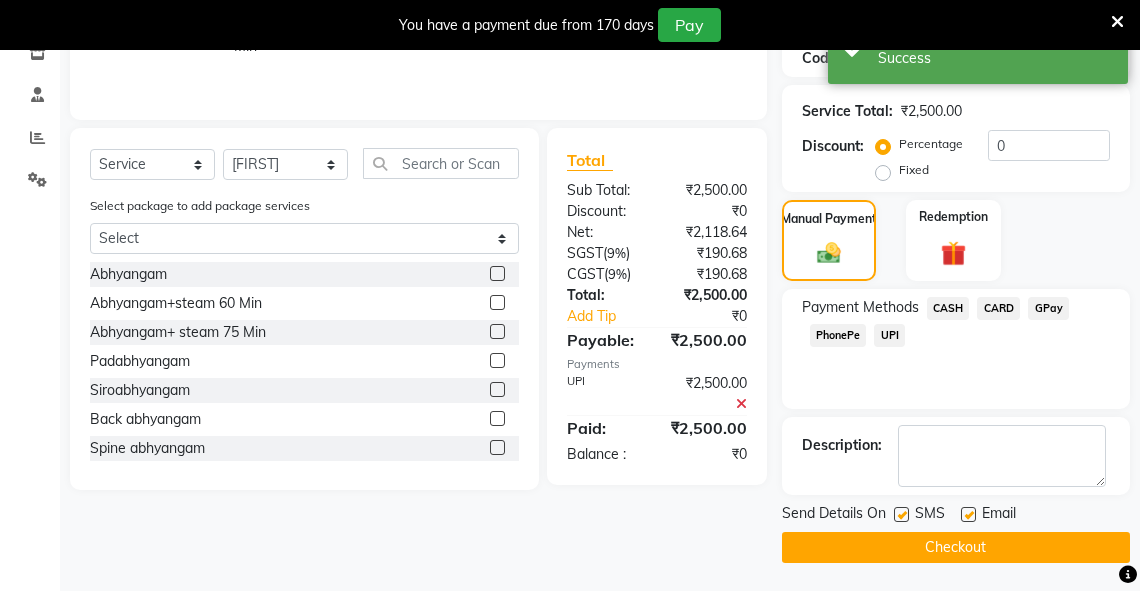 click on "Checkout" 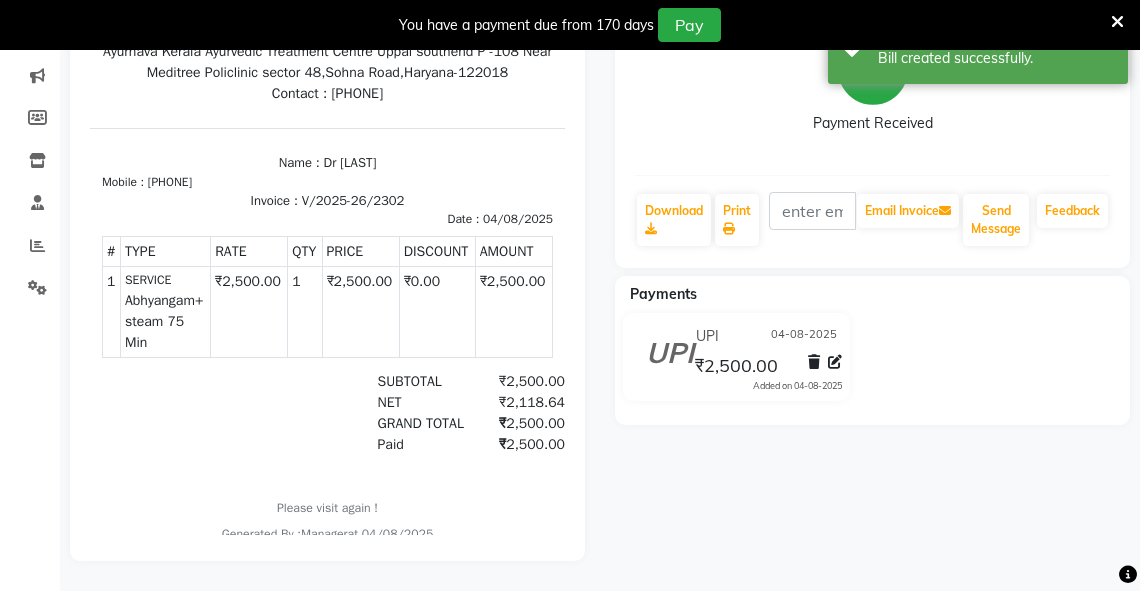 scroll, scrollTop: 60, scrollLeft: 0, axis: vertical 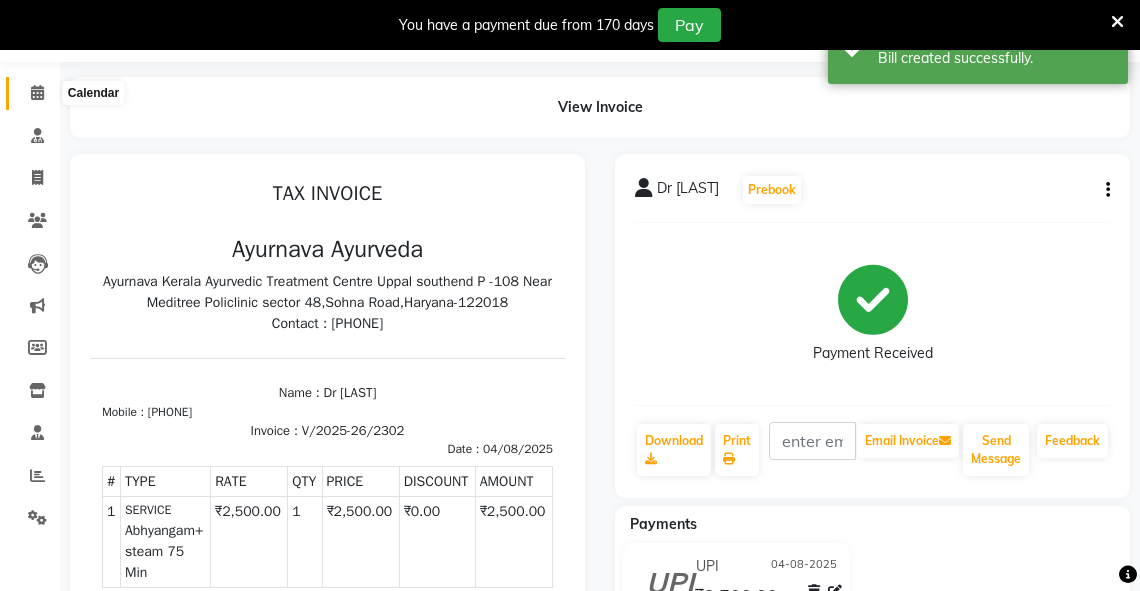 click 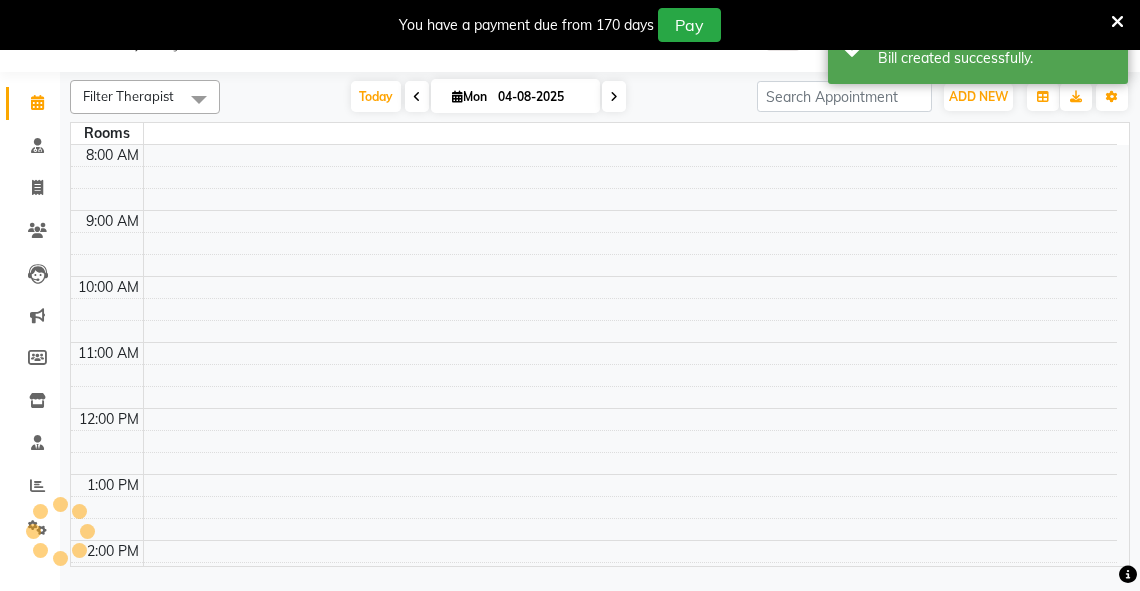 scroll, scrollTop: 50, scrollLeft: 0, axis: vertical 